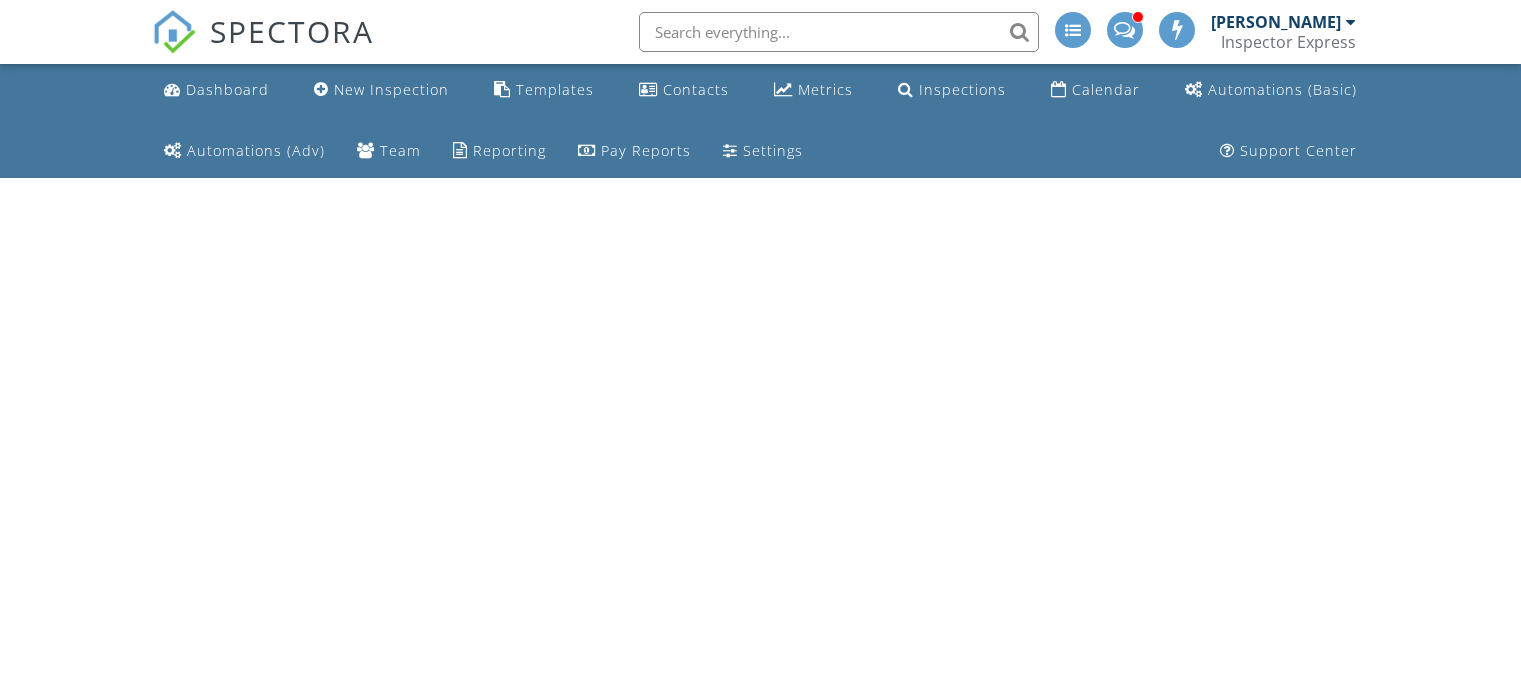 scroll, scrollTop: 0, scrollLeft: 0, axis: both 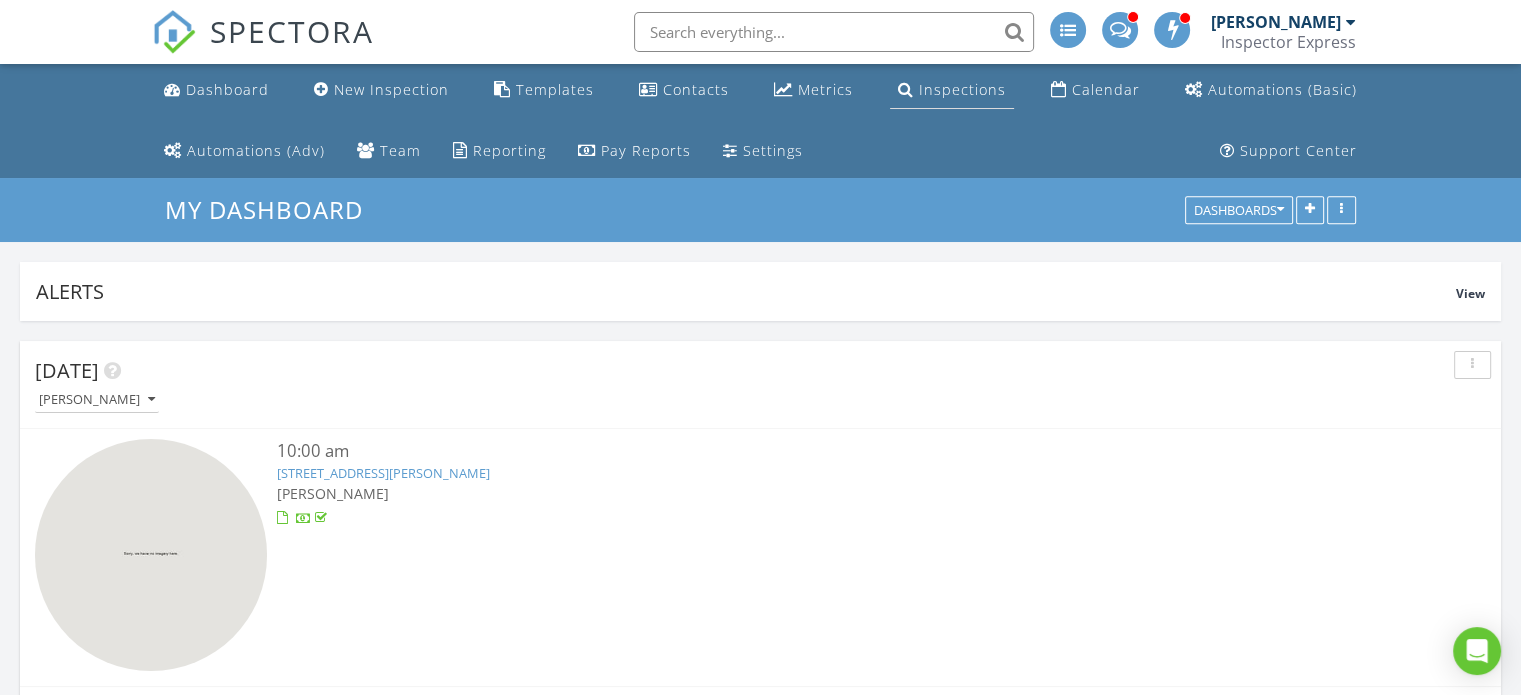 click on "Inspections" at bounding box center [952, 90] 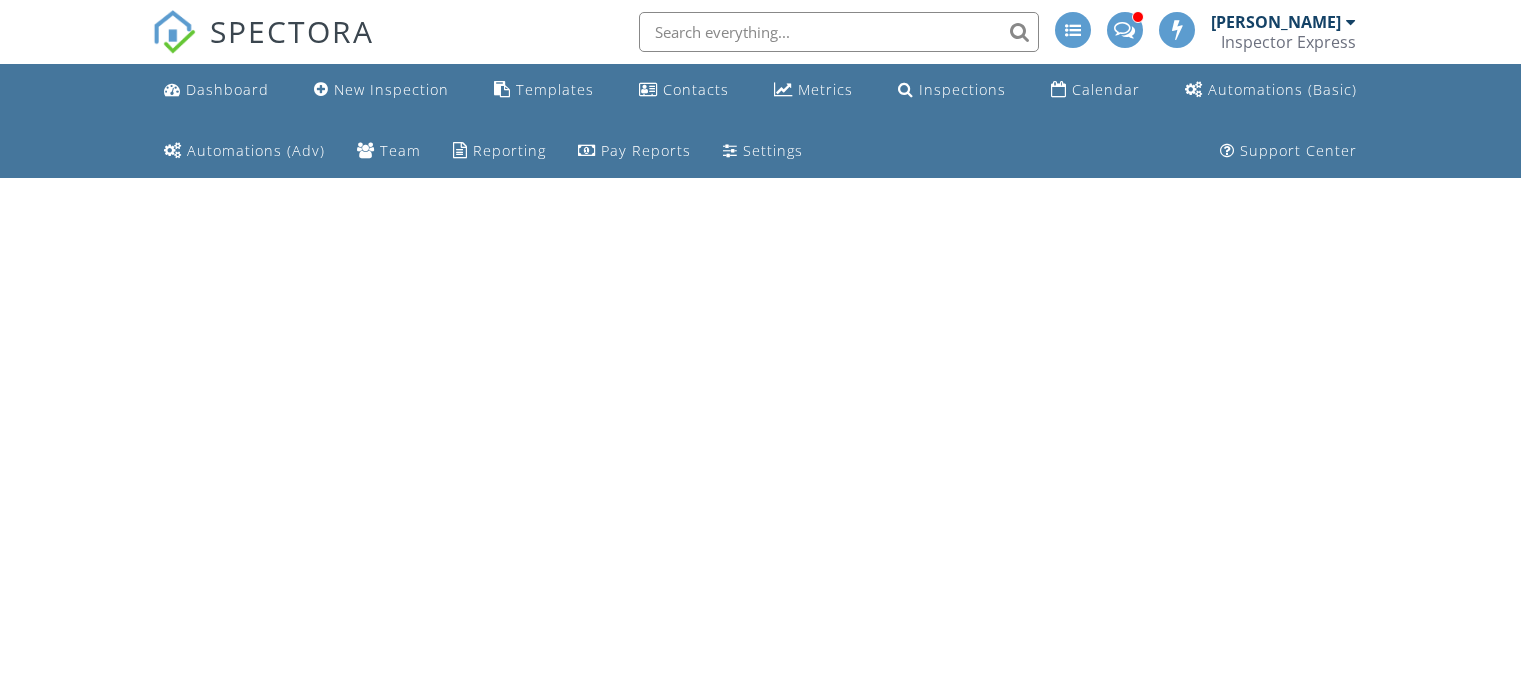 scroll, scrollTop: 0, scrollLeft: 0, axis: both 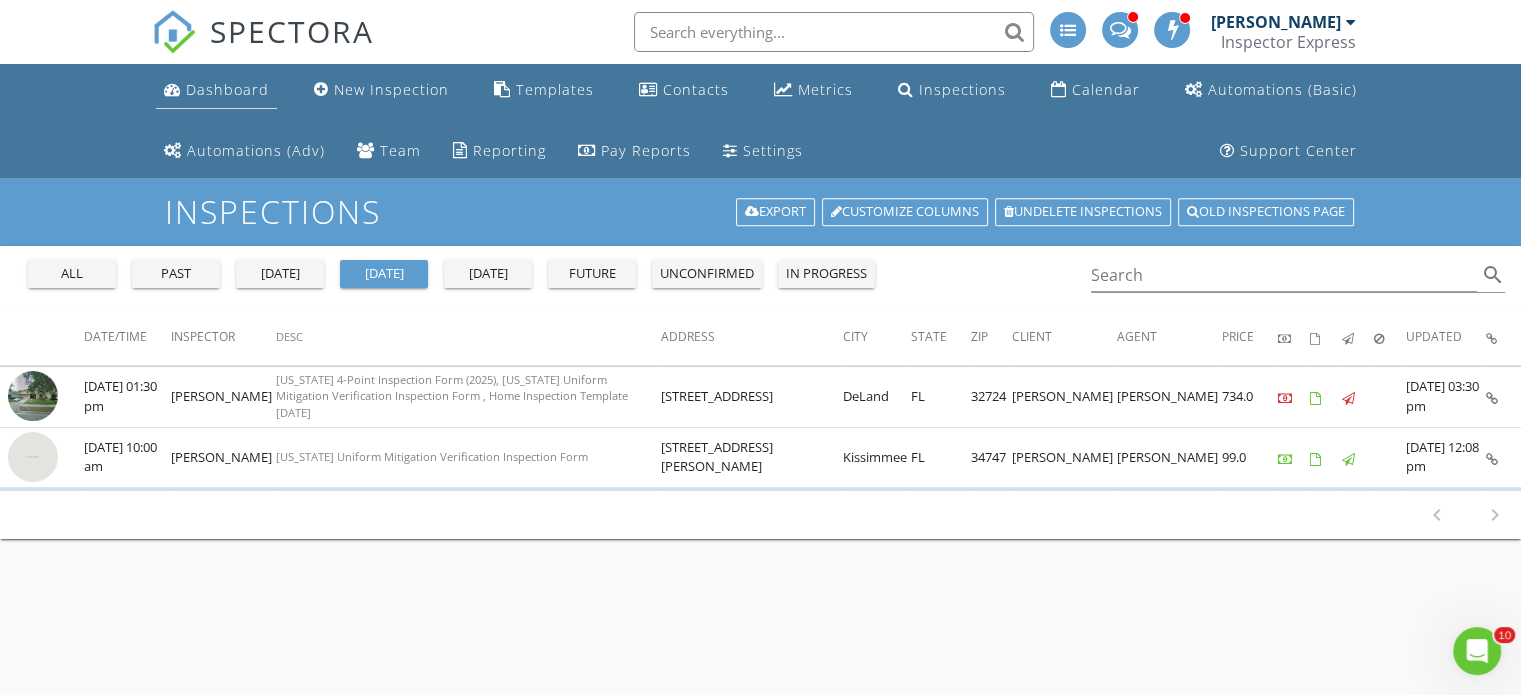 click on "Dashboard" at bounding box center [227, 89] 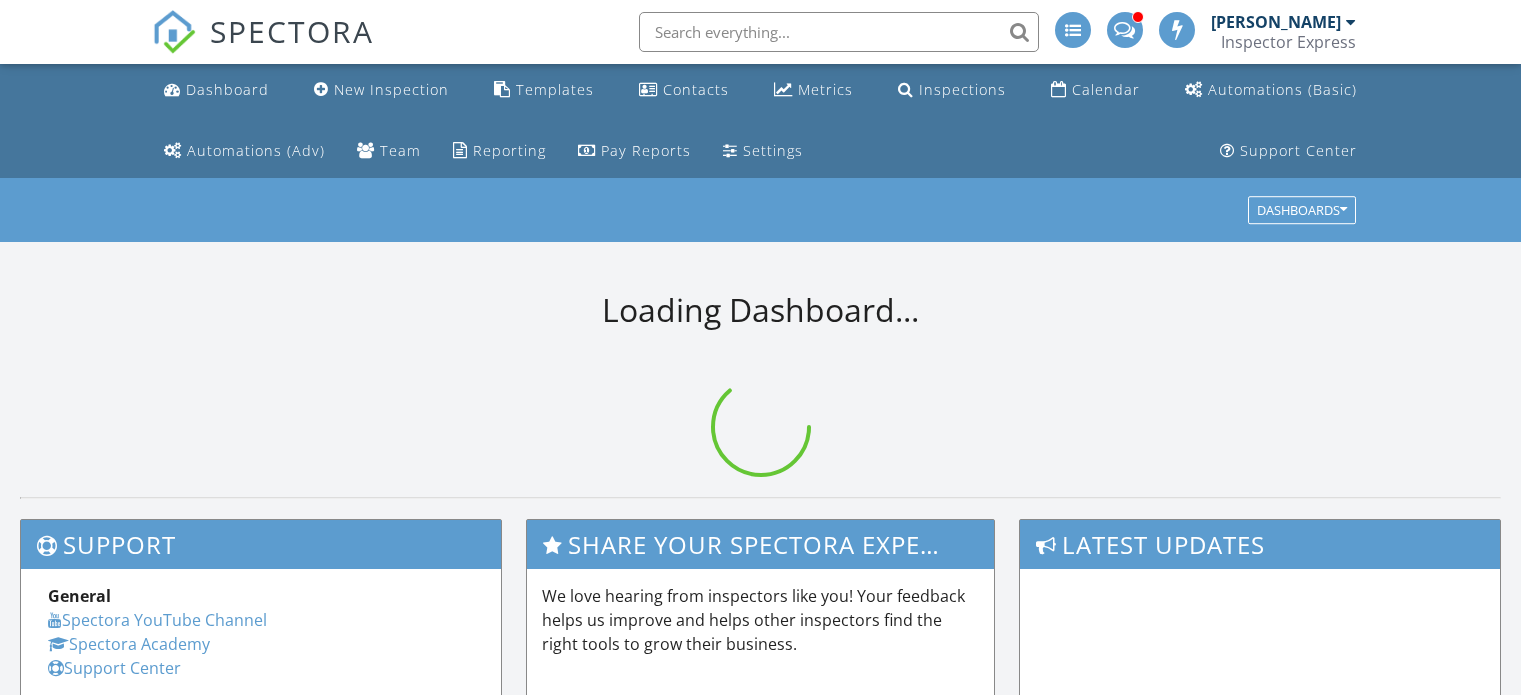scroll, scrollTop: 0, scrollLeft: 0, axis: both 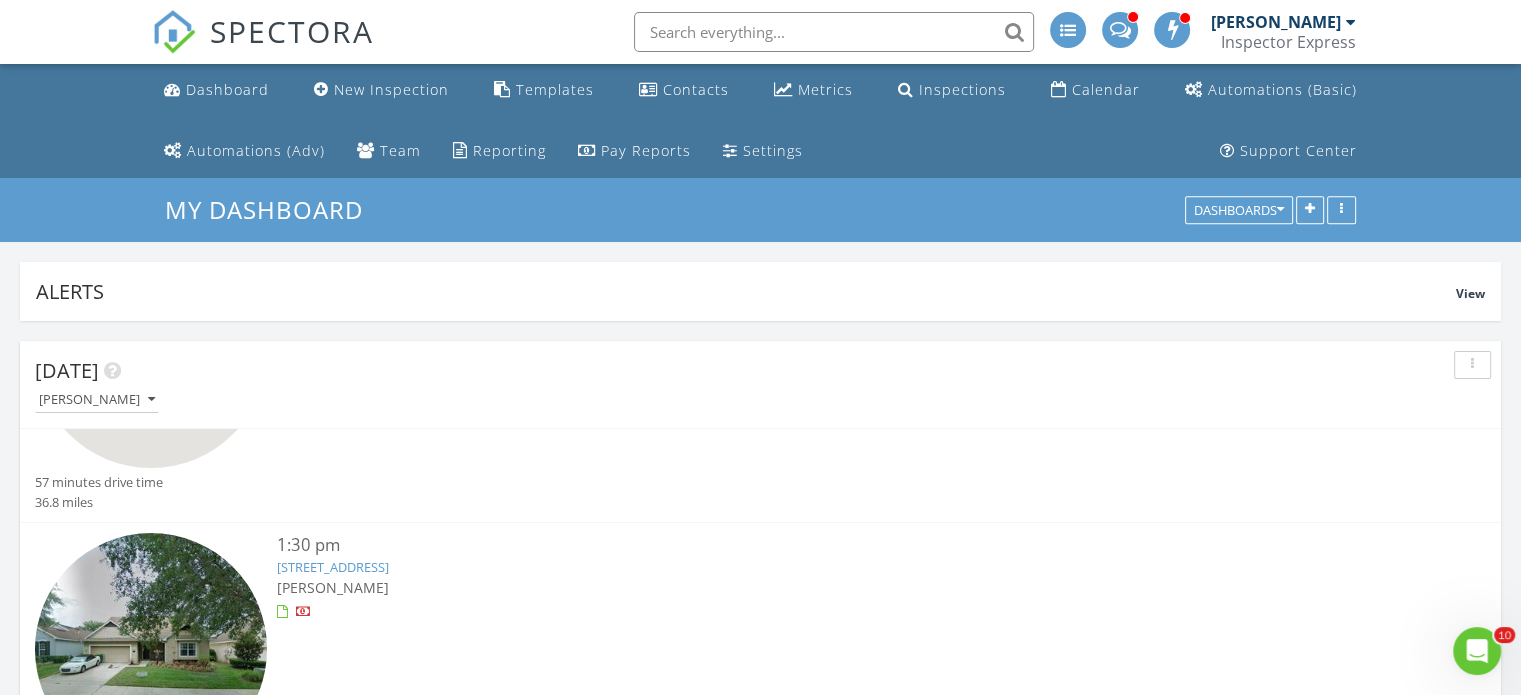 click on "307 Ravenshill Way, DeLand, FL 32724" at bounding box center (333, 567) 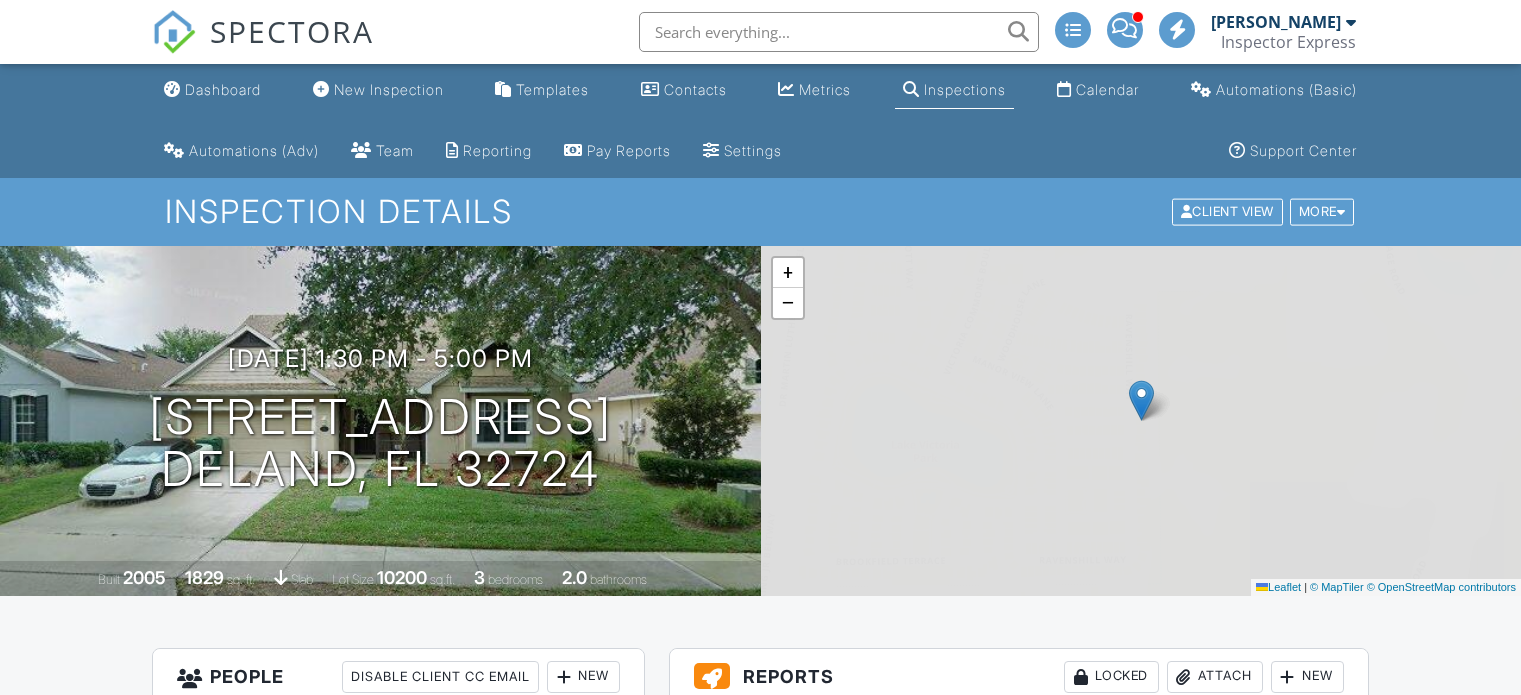 scroll, scrollTop: 0, scrollLeft: 0, axis: both 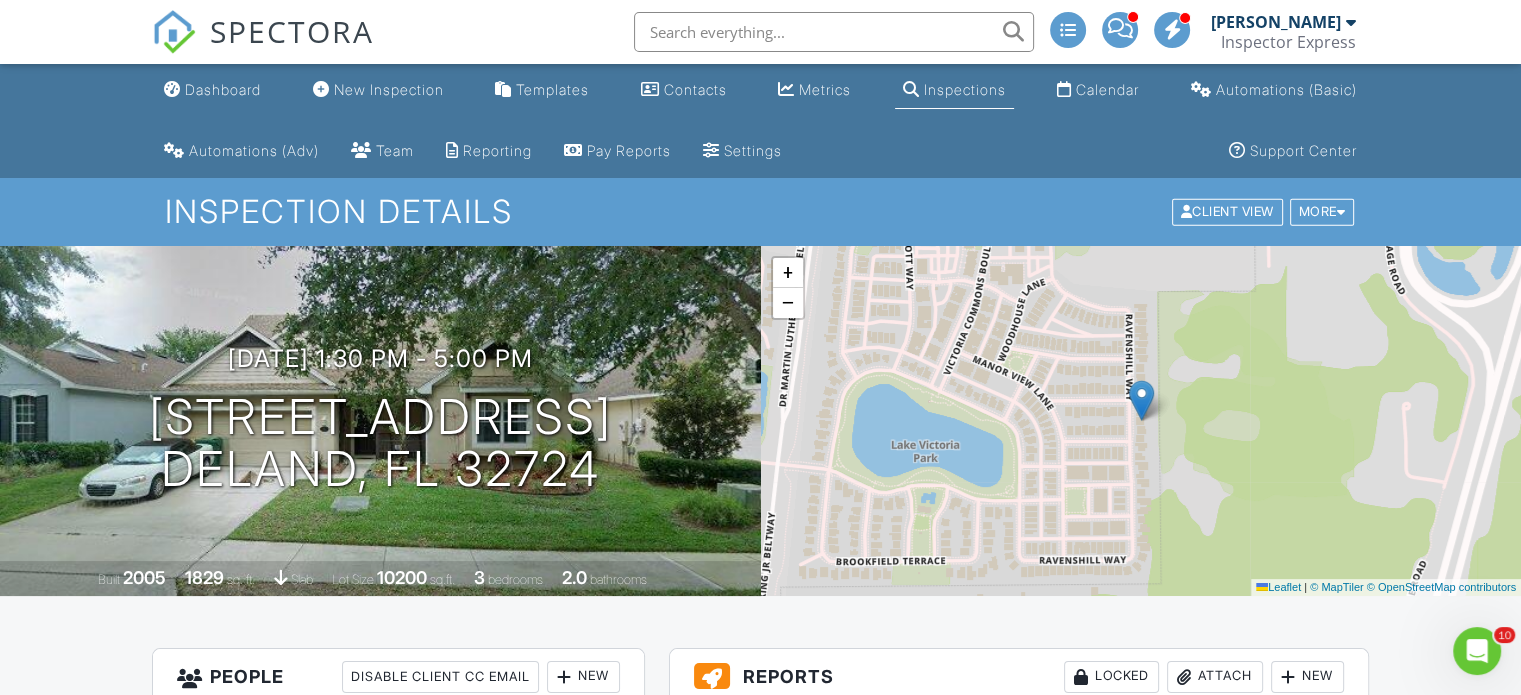 click at bounding box center (1288, 677) 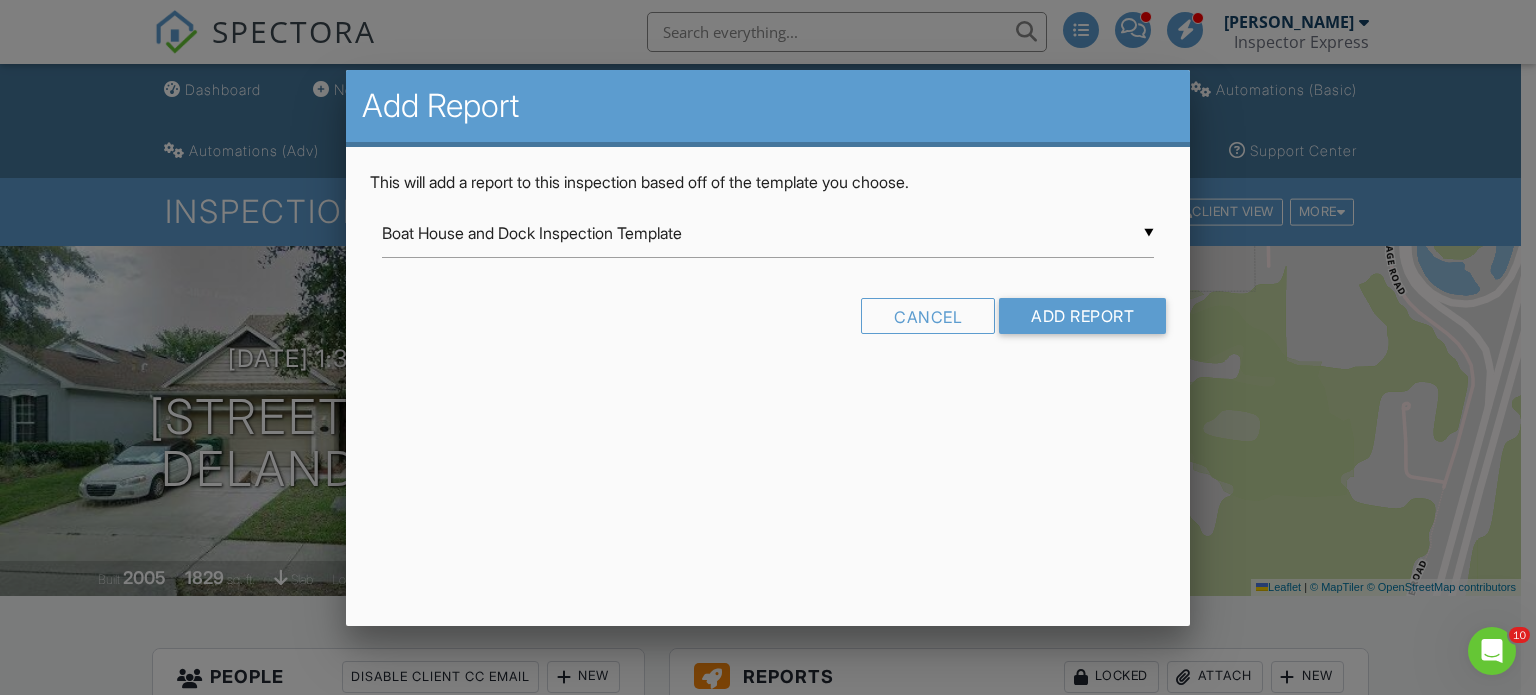 click at bounding box center (768, 334) 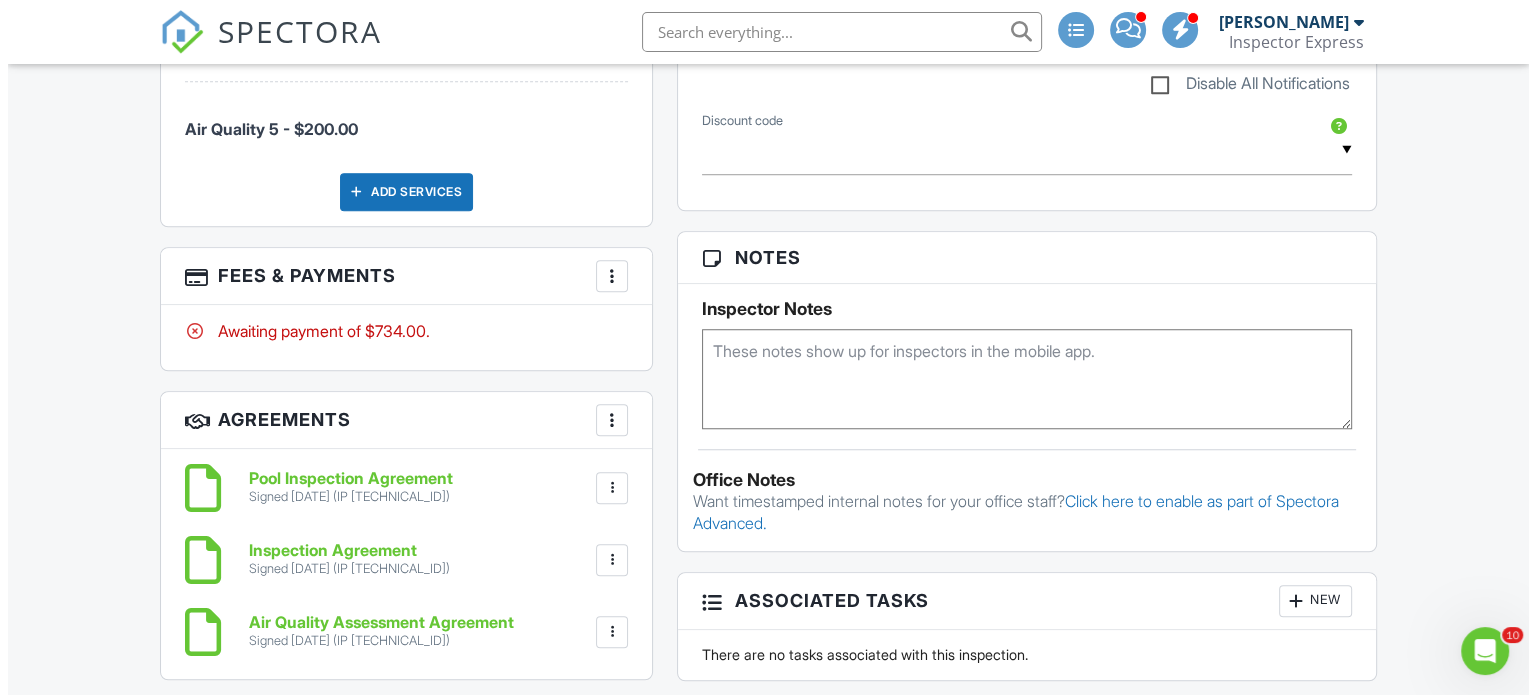 scroll, scrollTop: 1494, scrollLeft: 0, axis: vertical 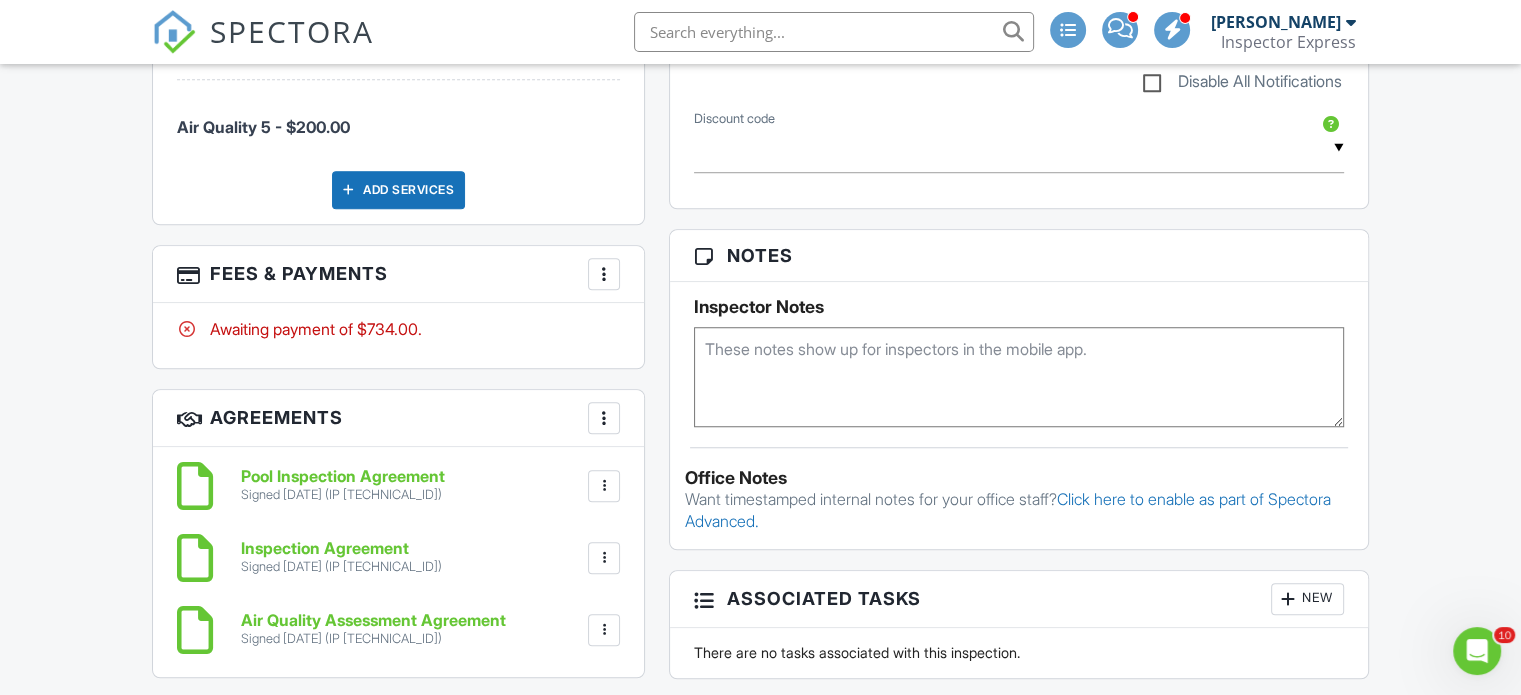 click on "Awaiting payment of $734.00." at bounding box center [398, 329] 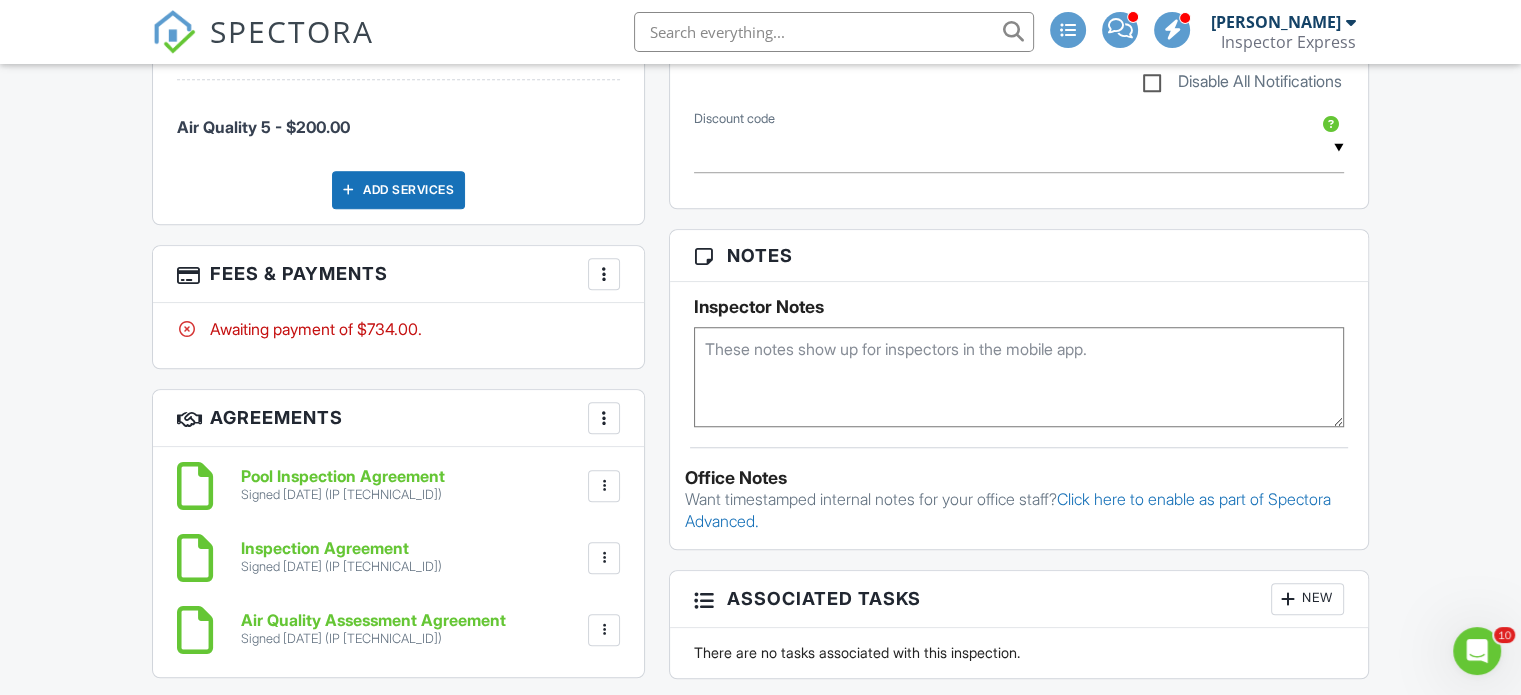 click on "Awaiting payment of $734.00." at bounding box center [398, 329] 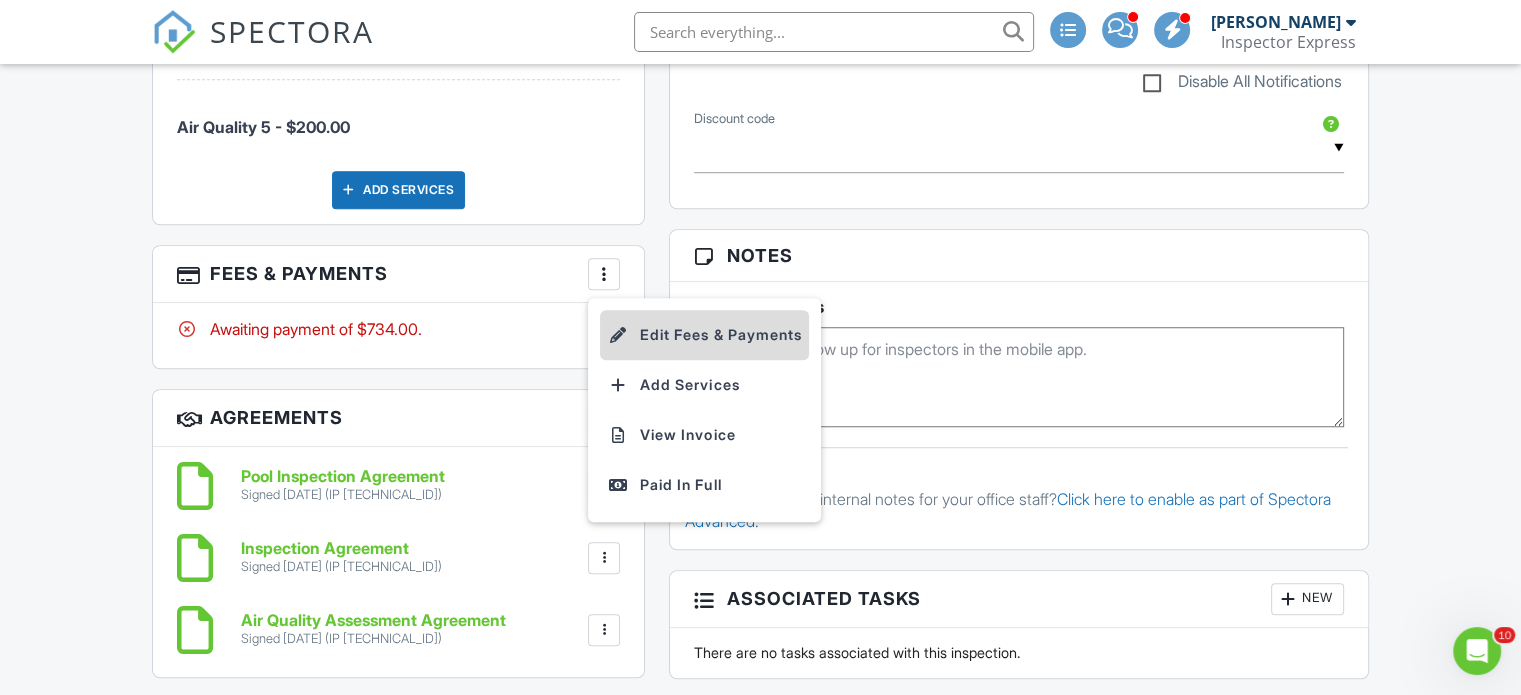 click on "Edit Fees & Payments" at bounding box center [704, 335] 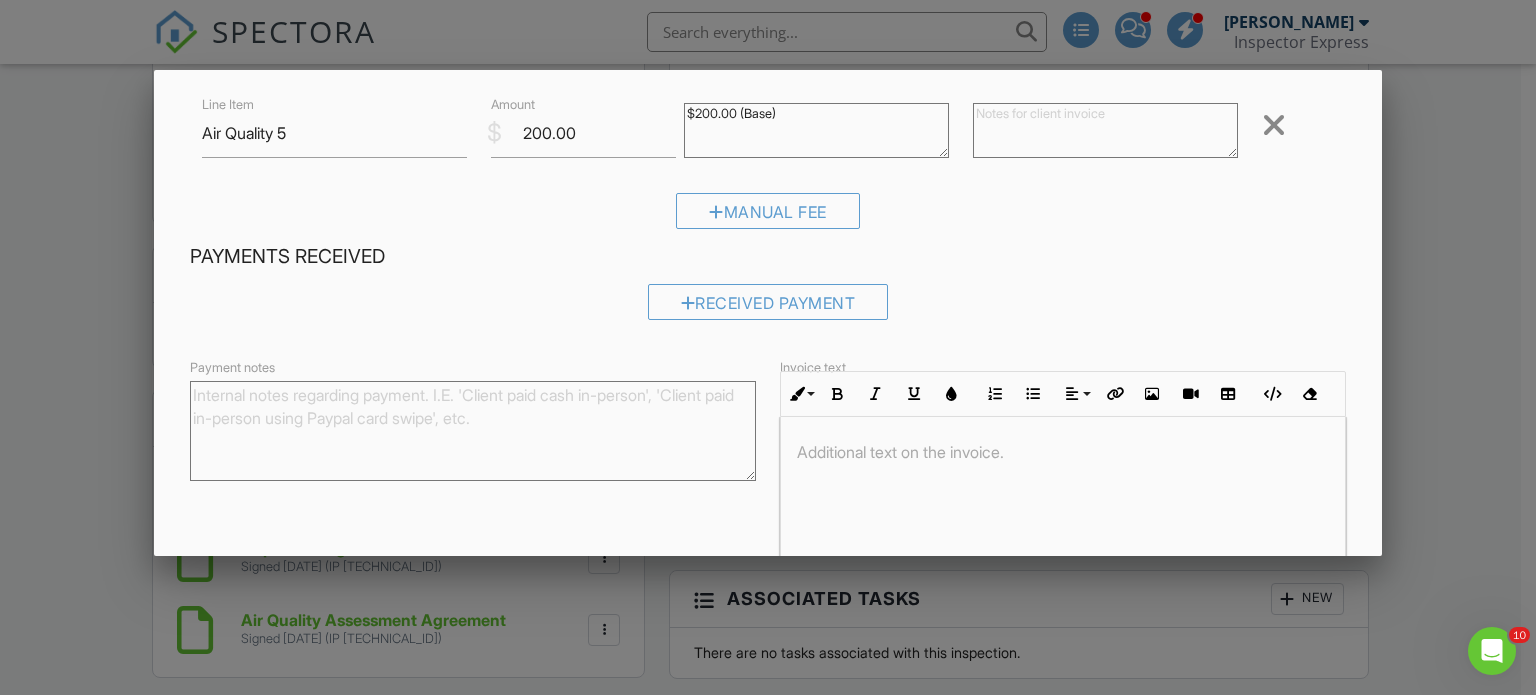 scroll, scrollTop: 617, scrollLeft: 0, axis: vertical 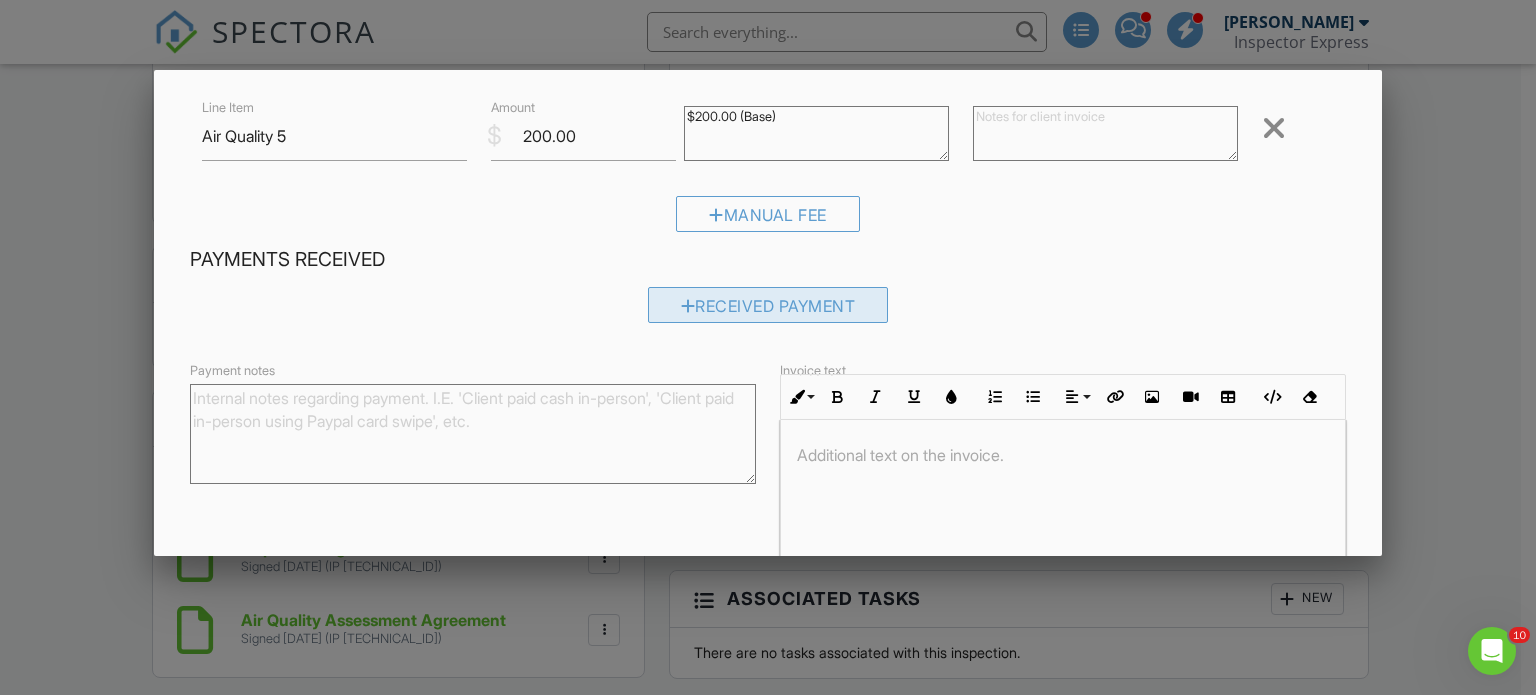 click on "Received Payment" at bounding box center (768, 305) 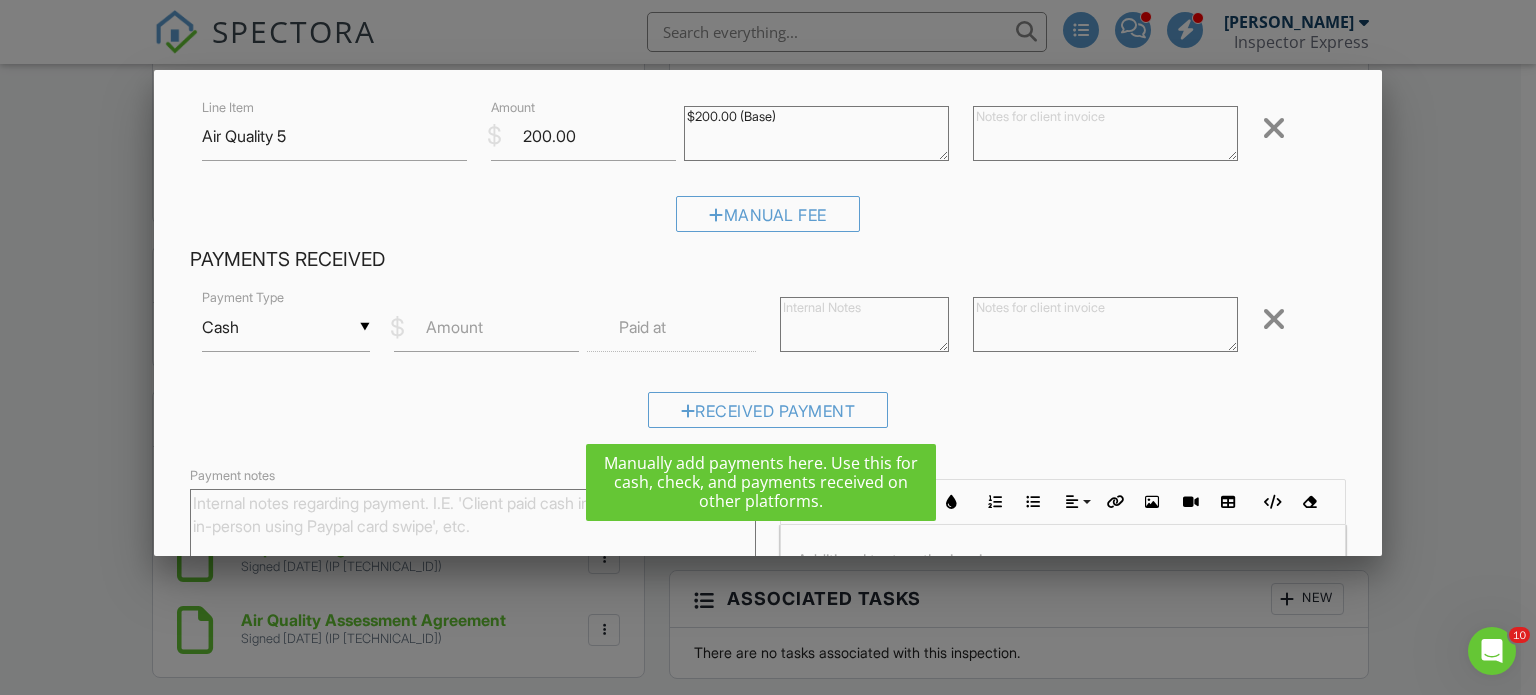 click on "Cash" at bounding box center [286, 327] 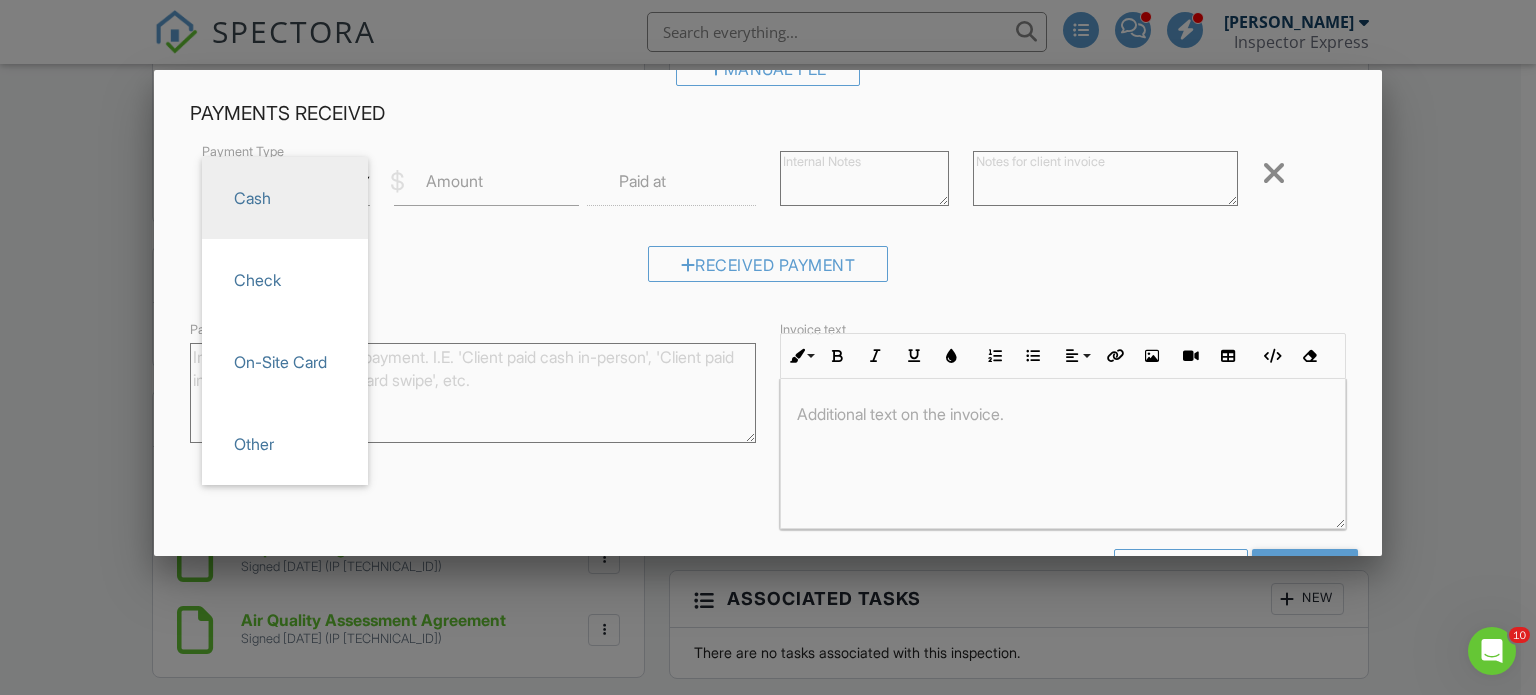 scroll, scrollTop: 781, scrollLeft: 0, axis: vertical 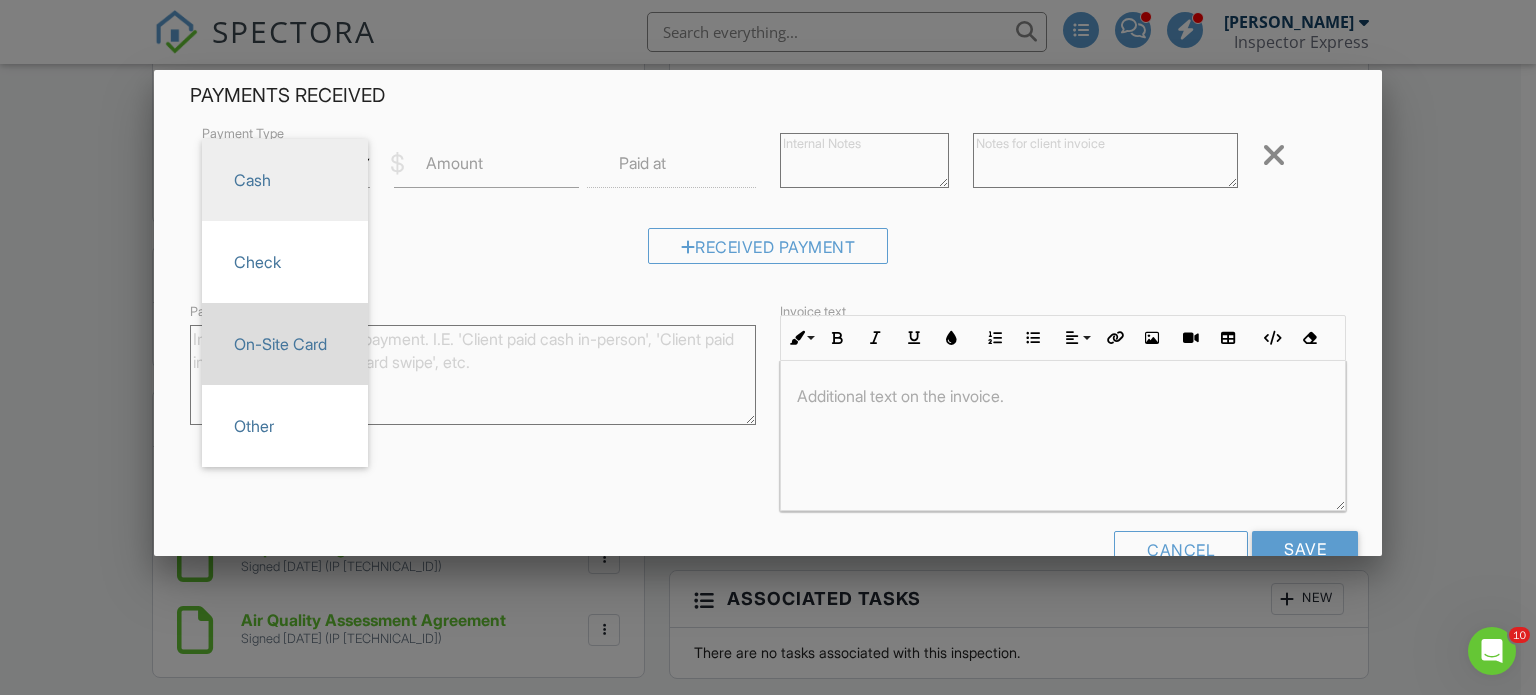 click on "On-Site Card" at bounding box center [285, 344] 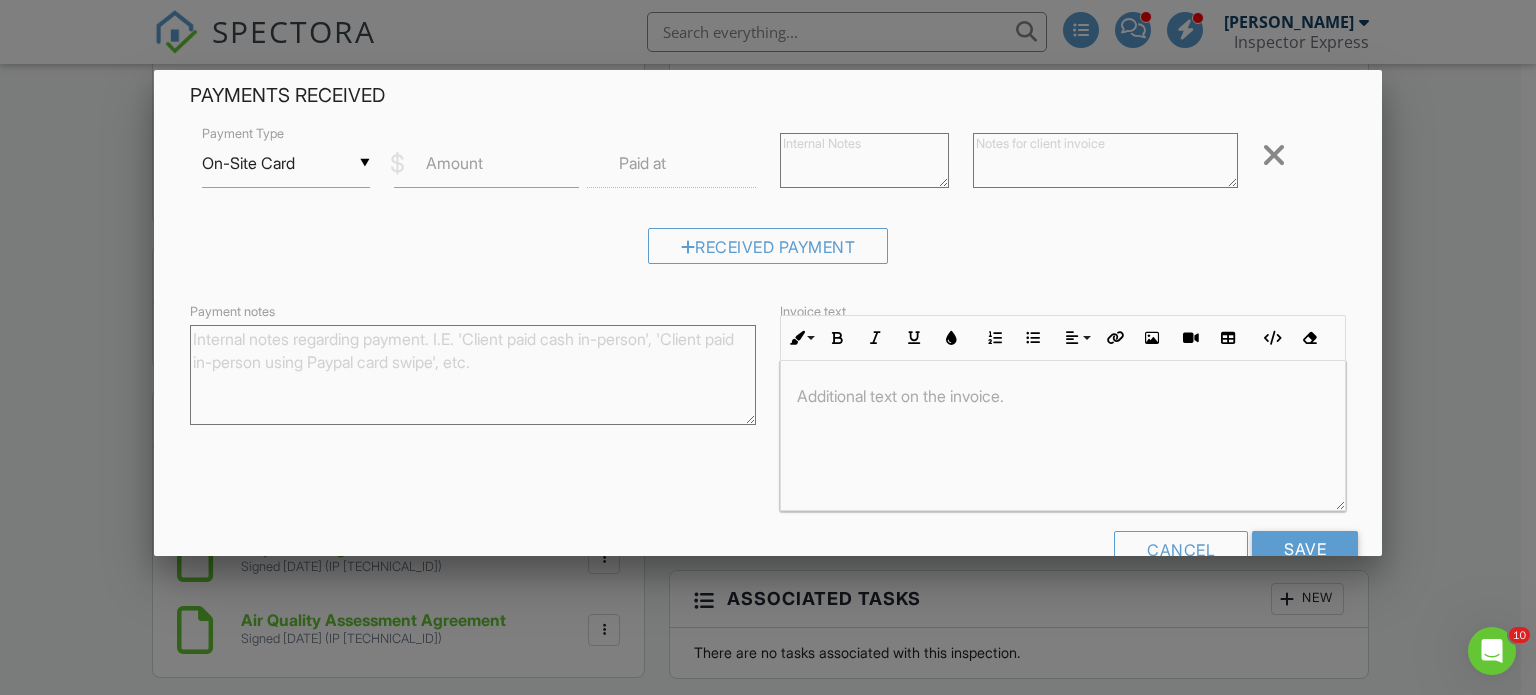 click on "Amount" at bounding box center (454, 163) 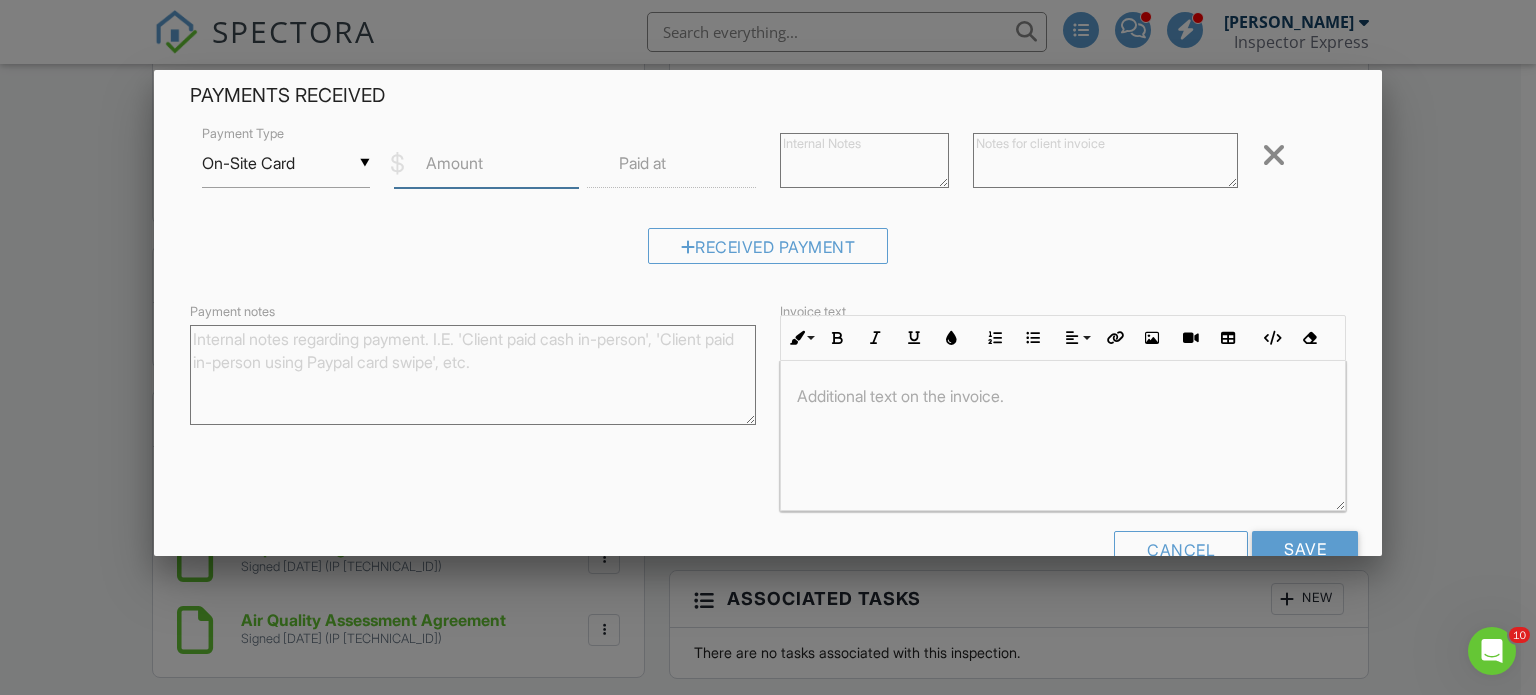 click on "Amount" at bounding box center [486, 163] 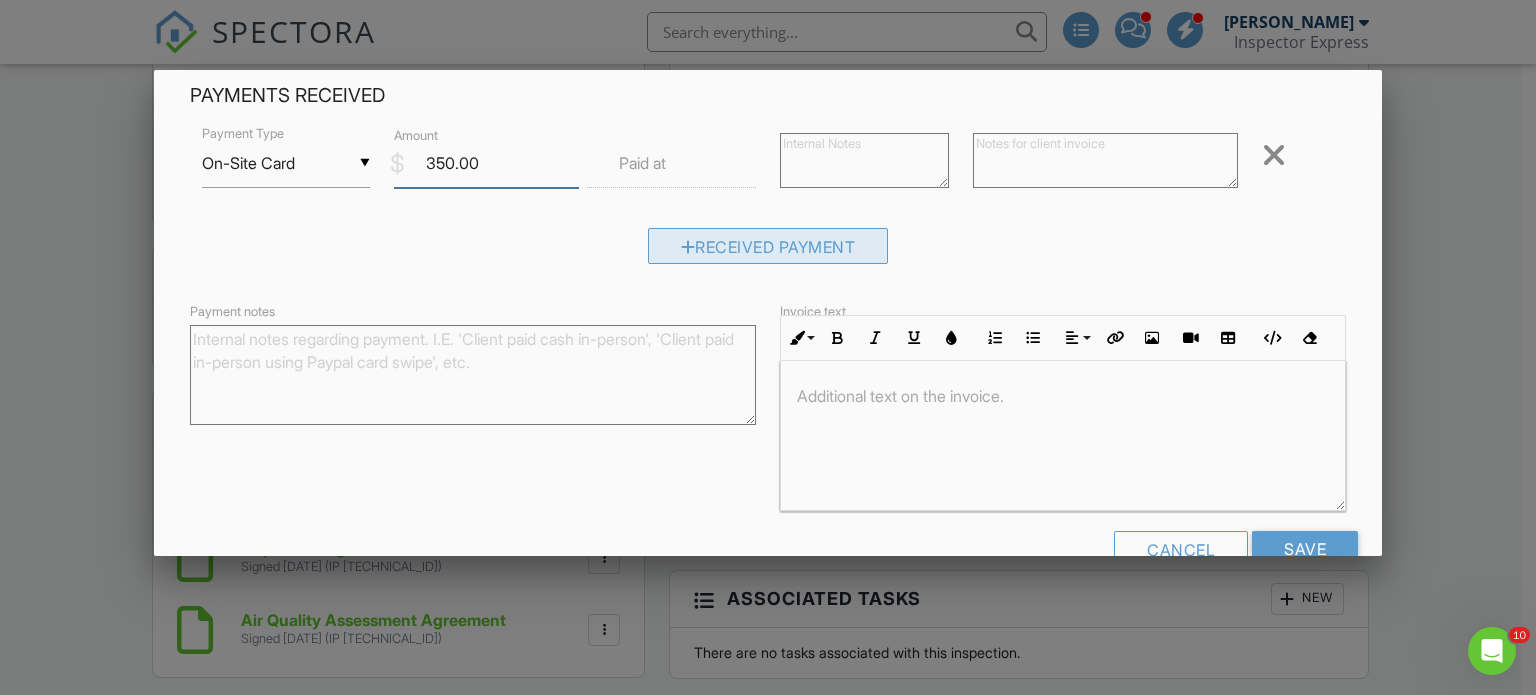 type on "350.00" 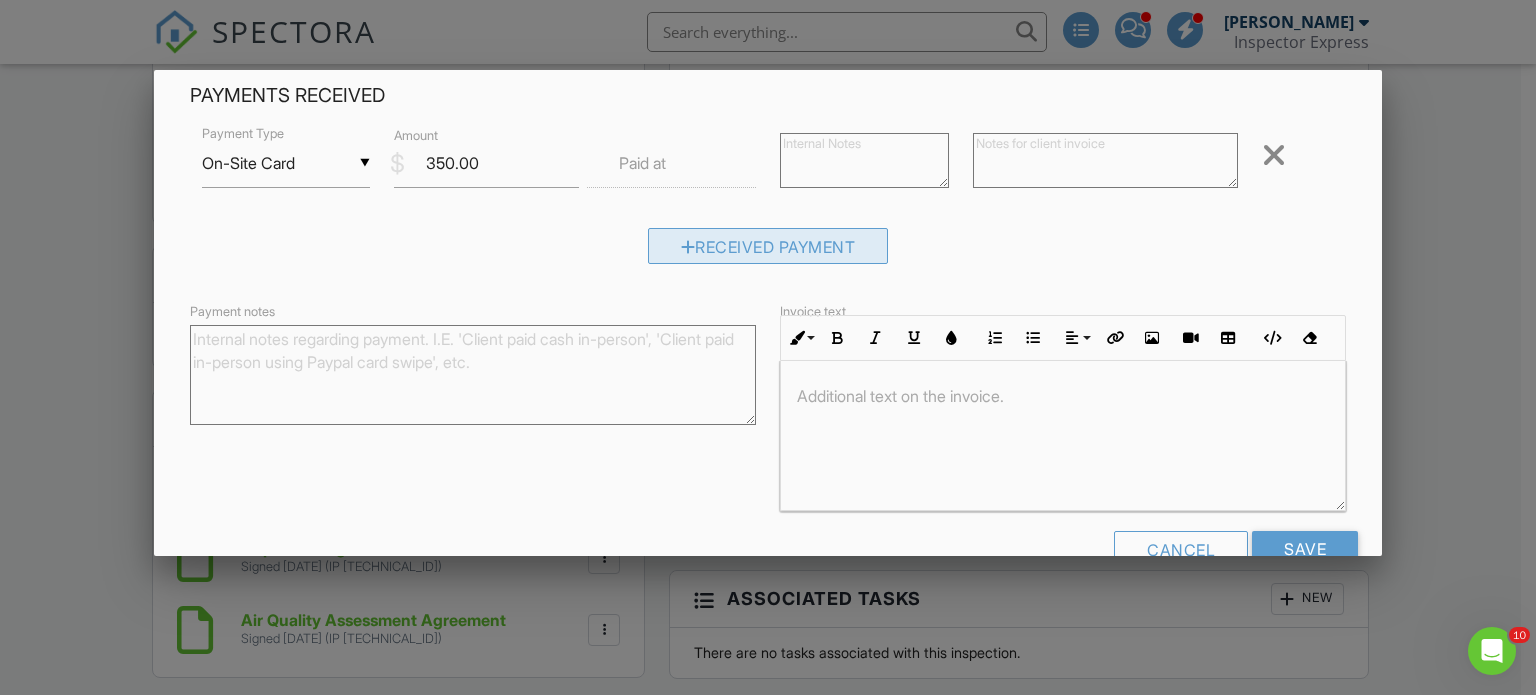 click on "Received Payment" at bounding box center (768, 246) 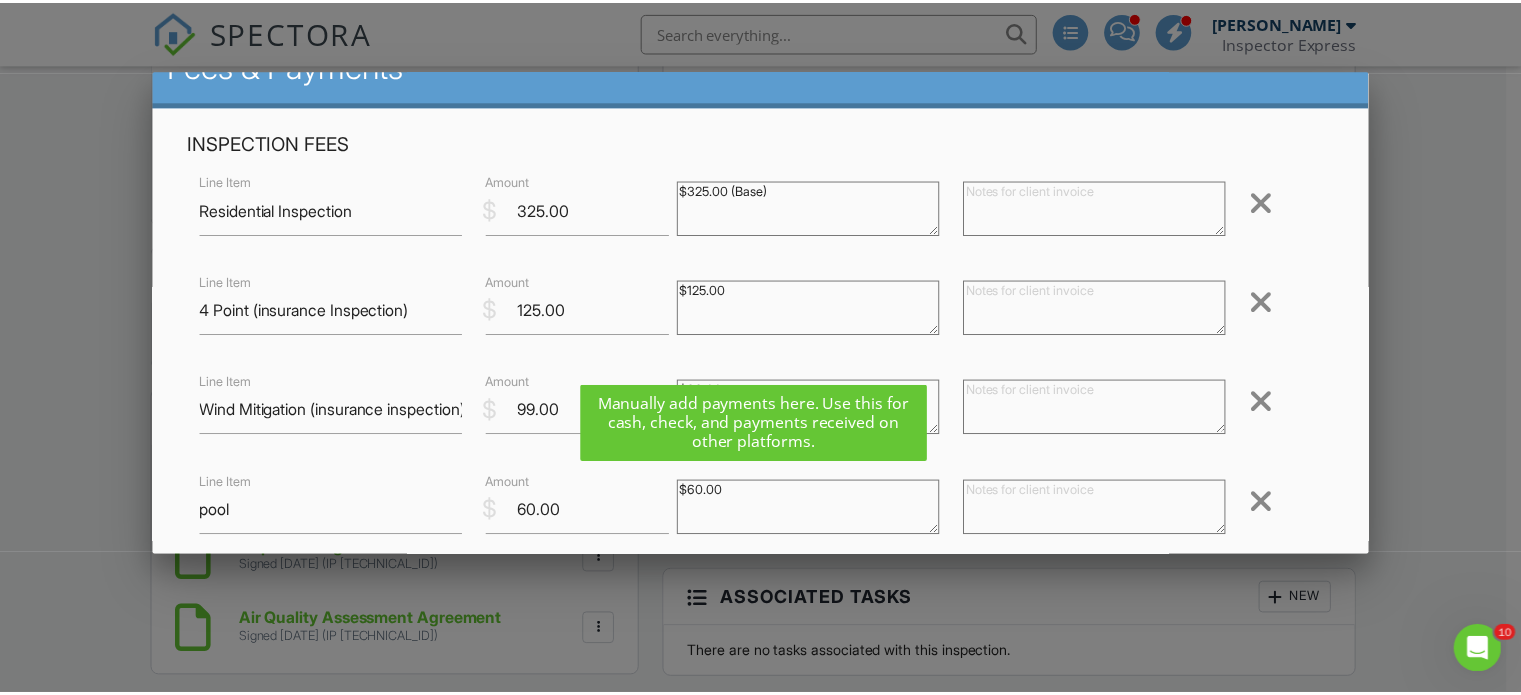 scroll, scrollTop: 0, scrollLeft: 0, axis: both 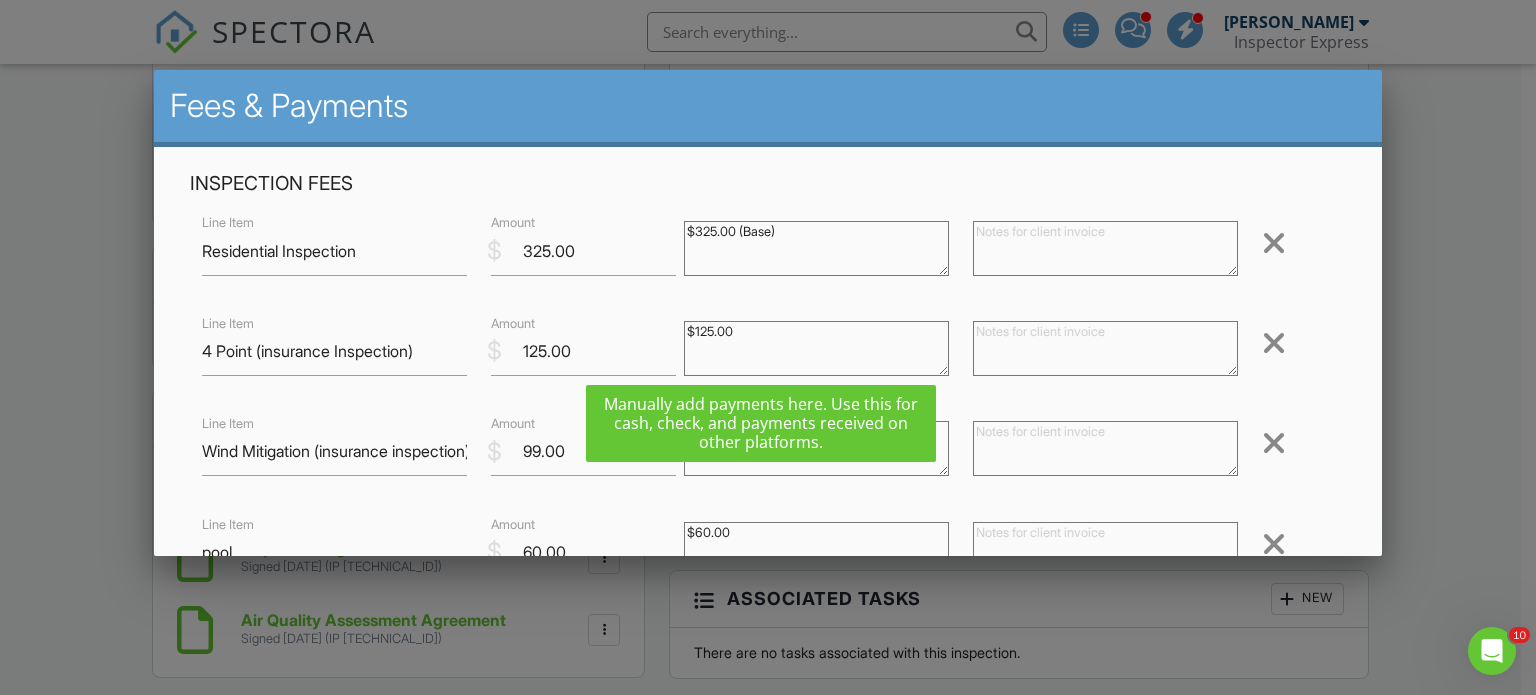 click at bounding box center (768, 334) 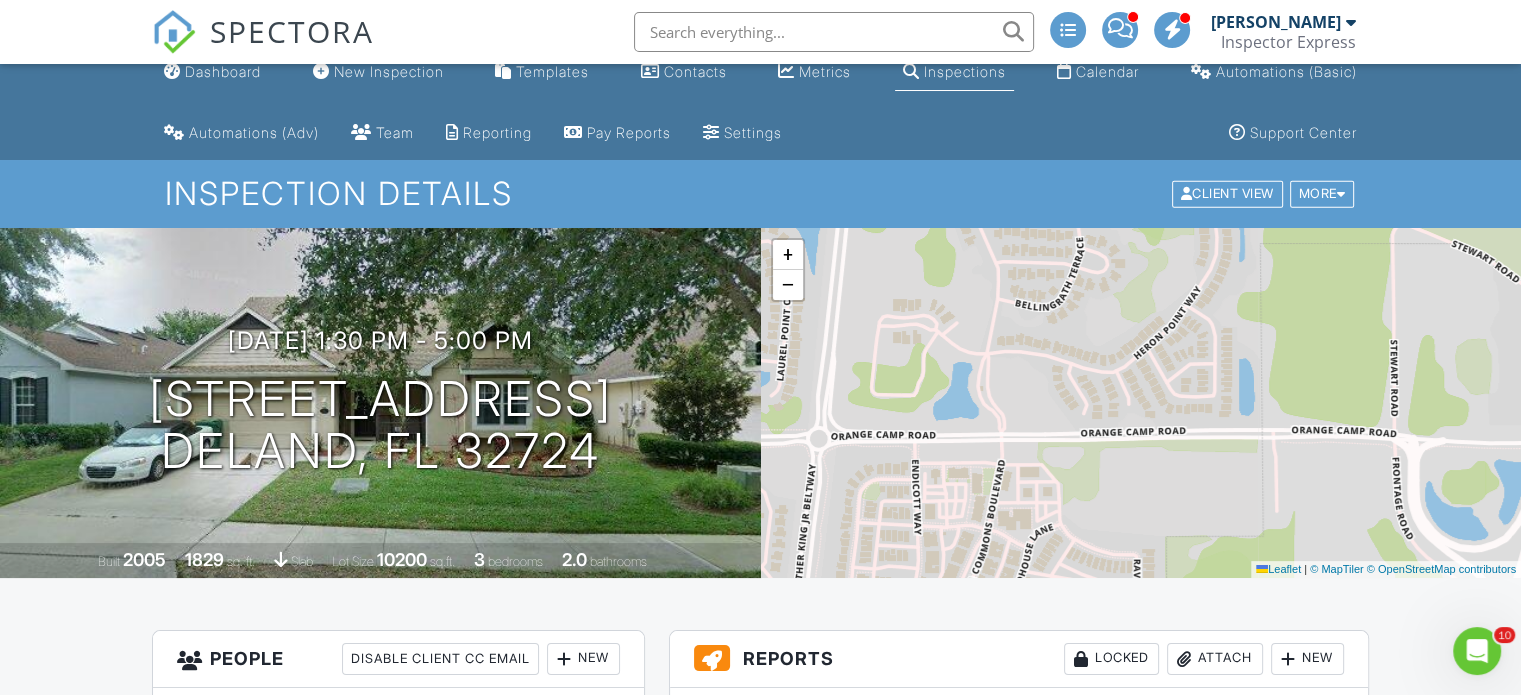 scroll, scrollTop: 11, scrollLeft: 0, axis: vertical 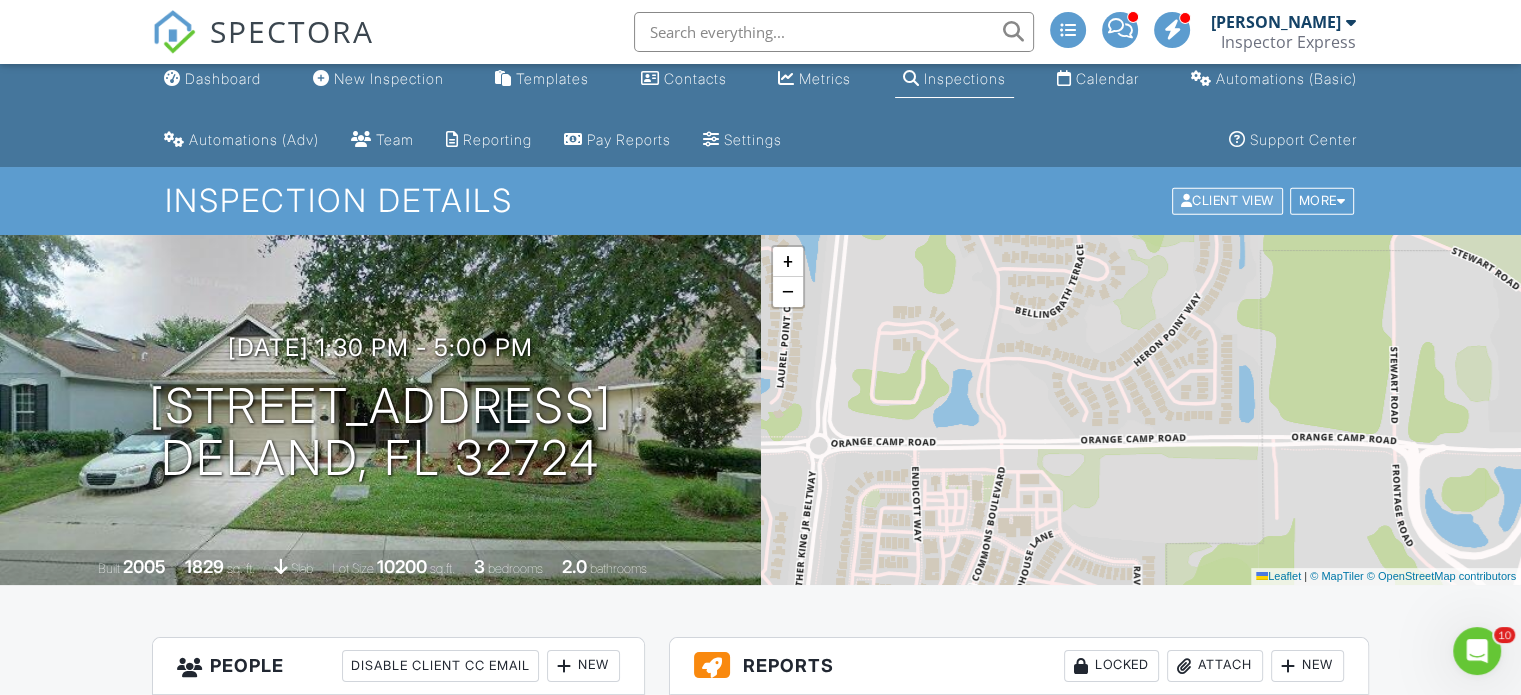 click on "Client View" at bounding box center (1227, 201) 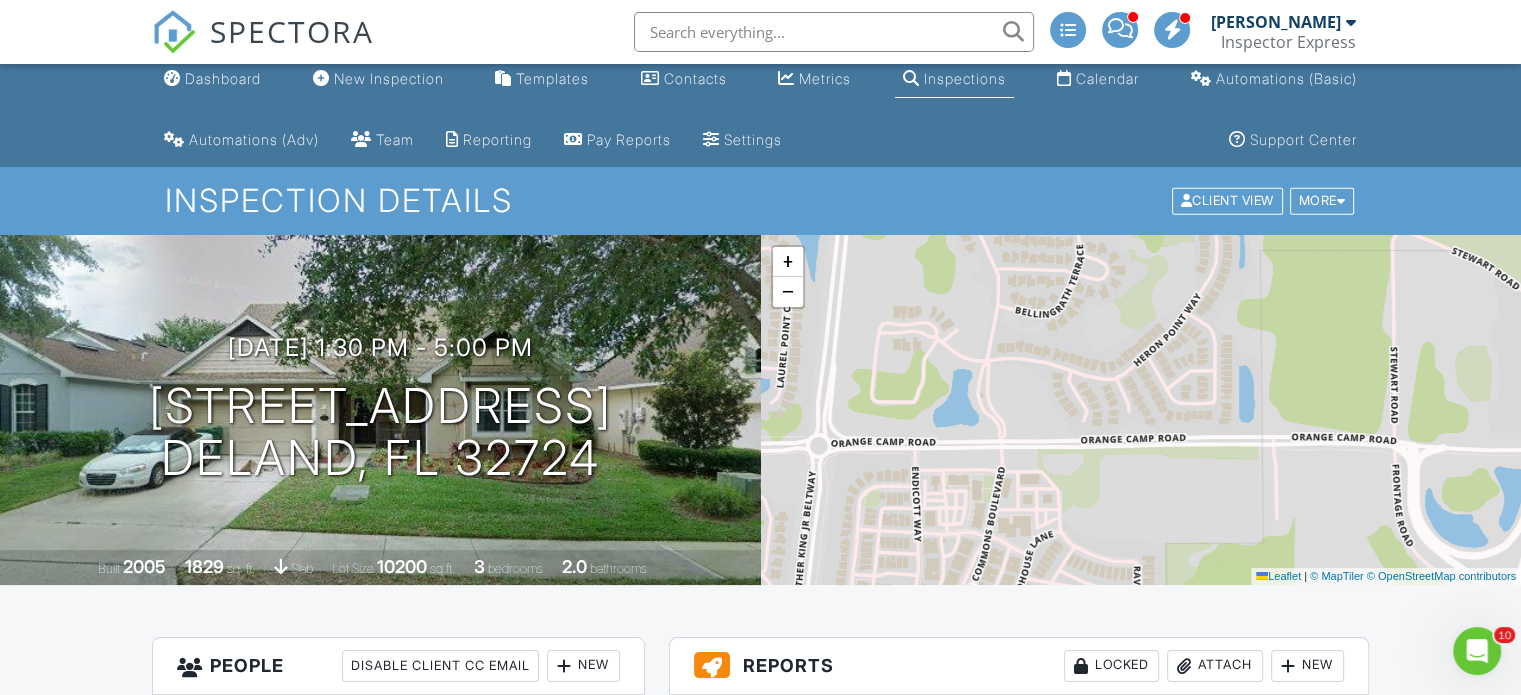 click 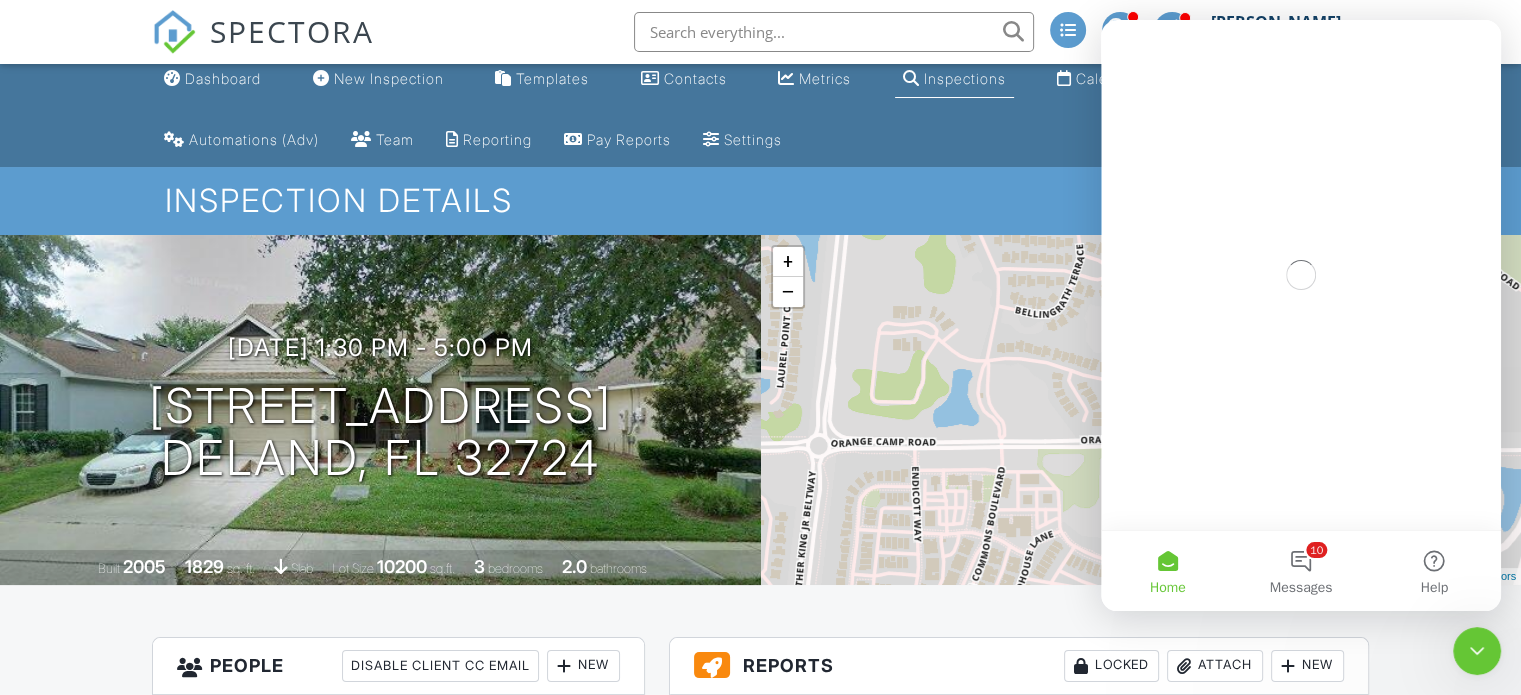scroll, scrollTop: 0, scrollLeft: 0, axis: both 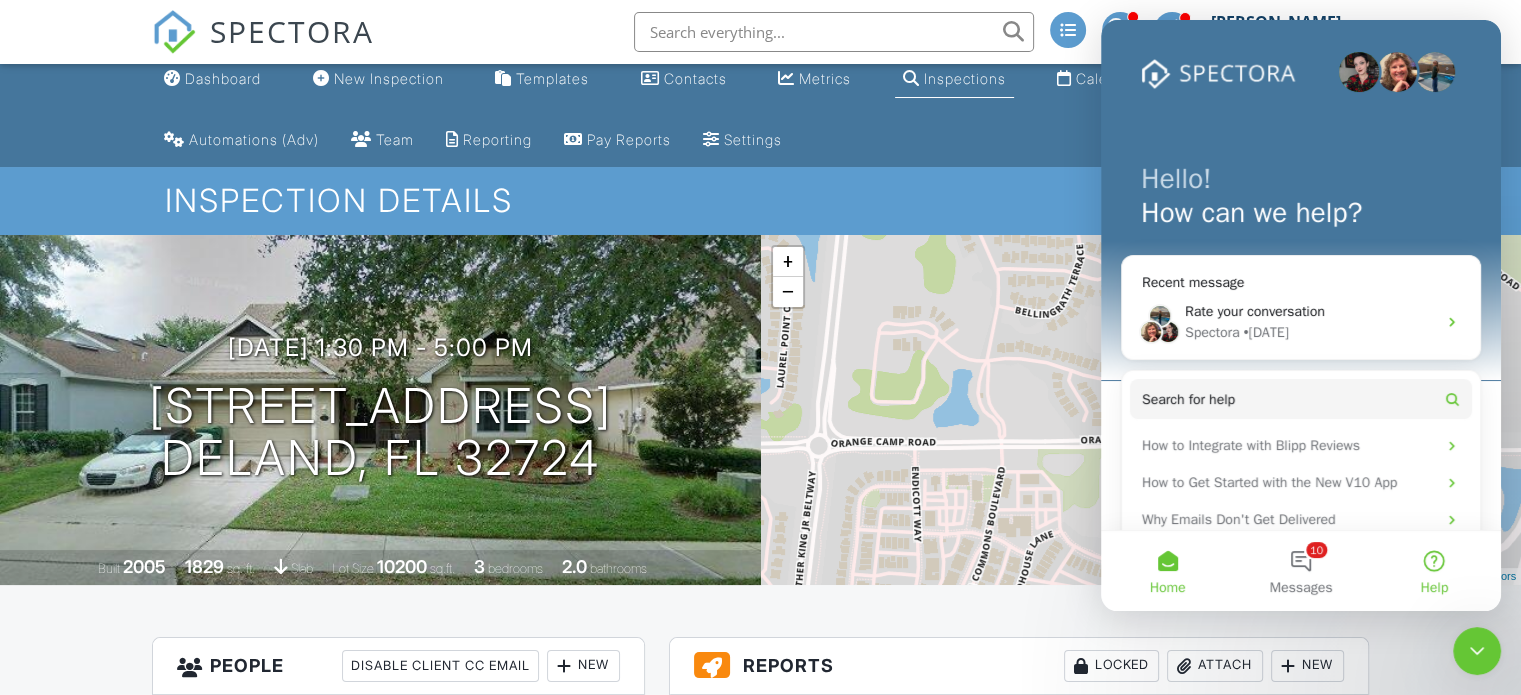 click on "Help" at bounding box center (1434, 571) 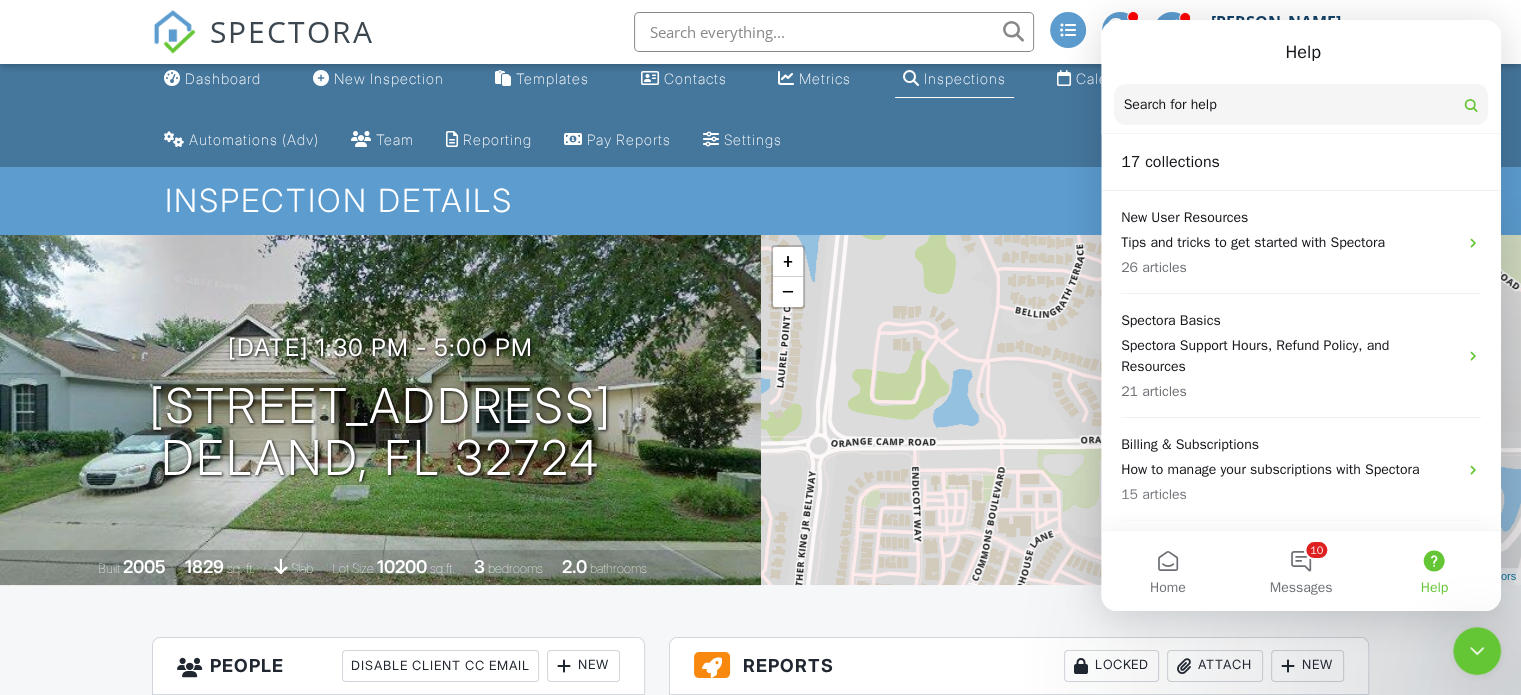 click on "Search for help" at bounding box center (1170, 105) 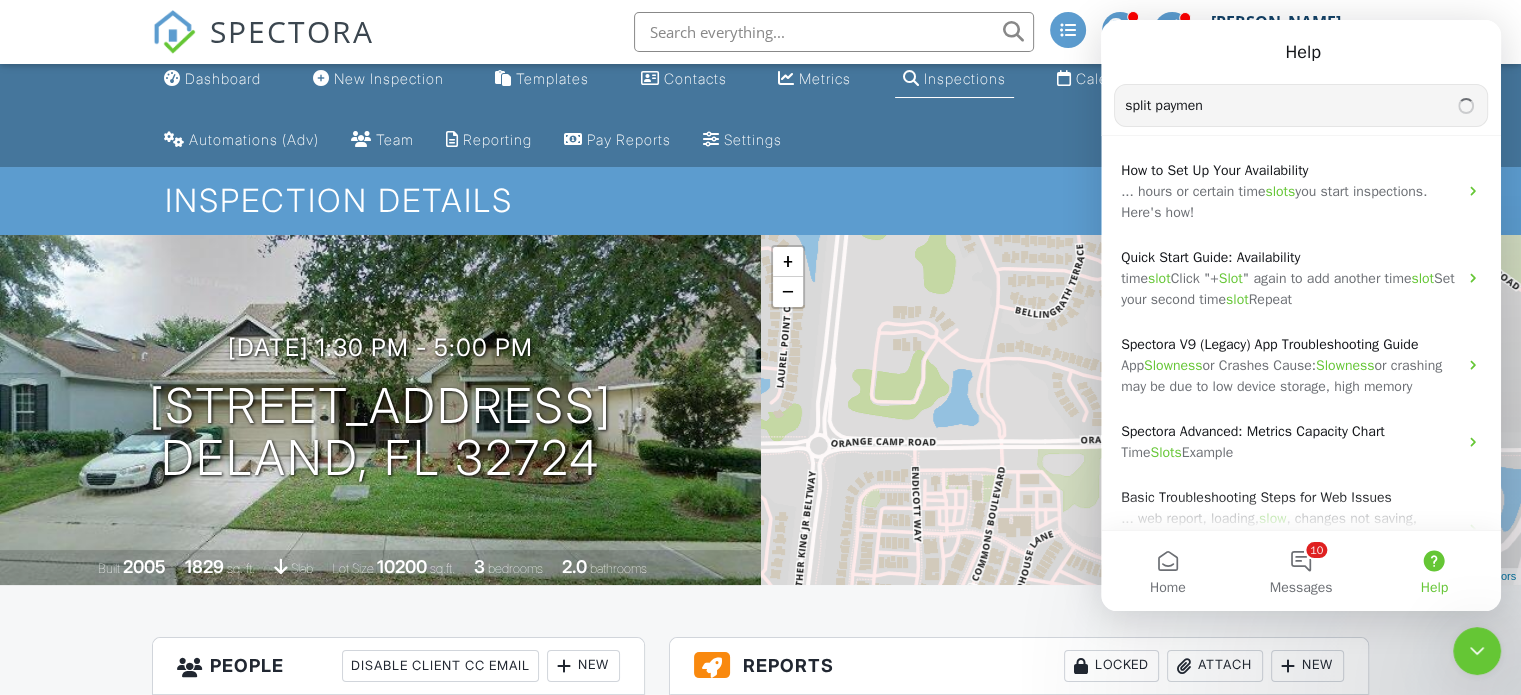 type on "split payment" 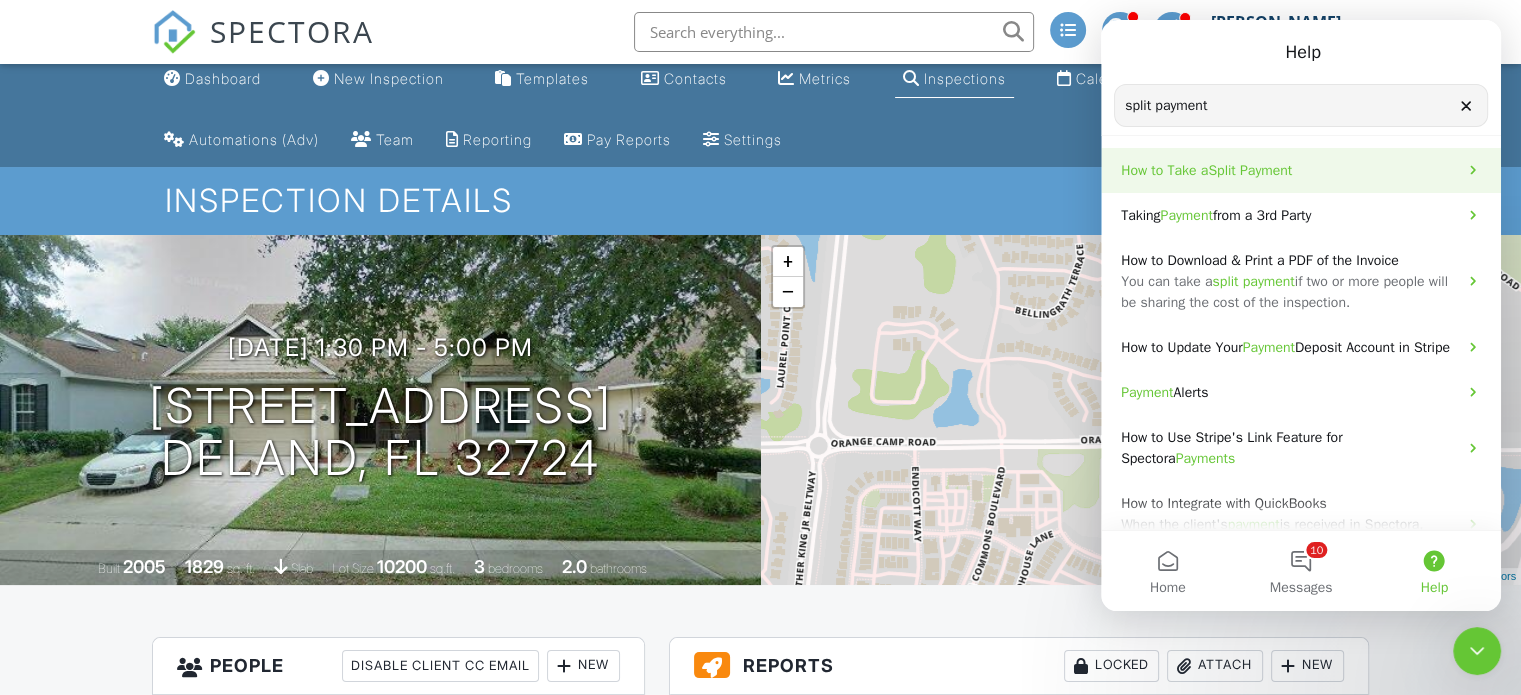 click on "Split" at bounding box center (1221, 170) 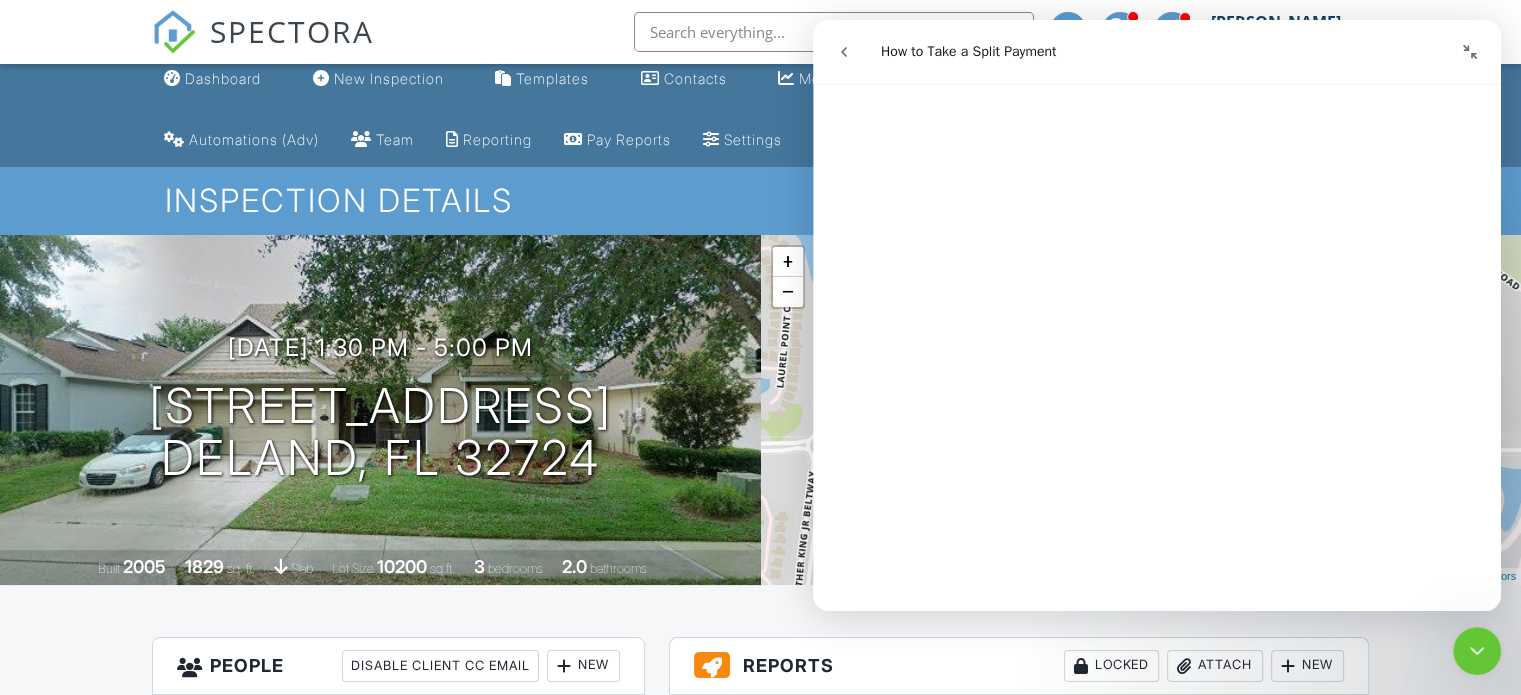 scroll, scrollTop: 1211, scrollLeft: 0, axis: vertical 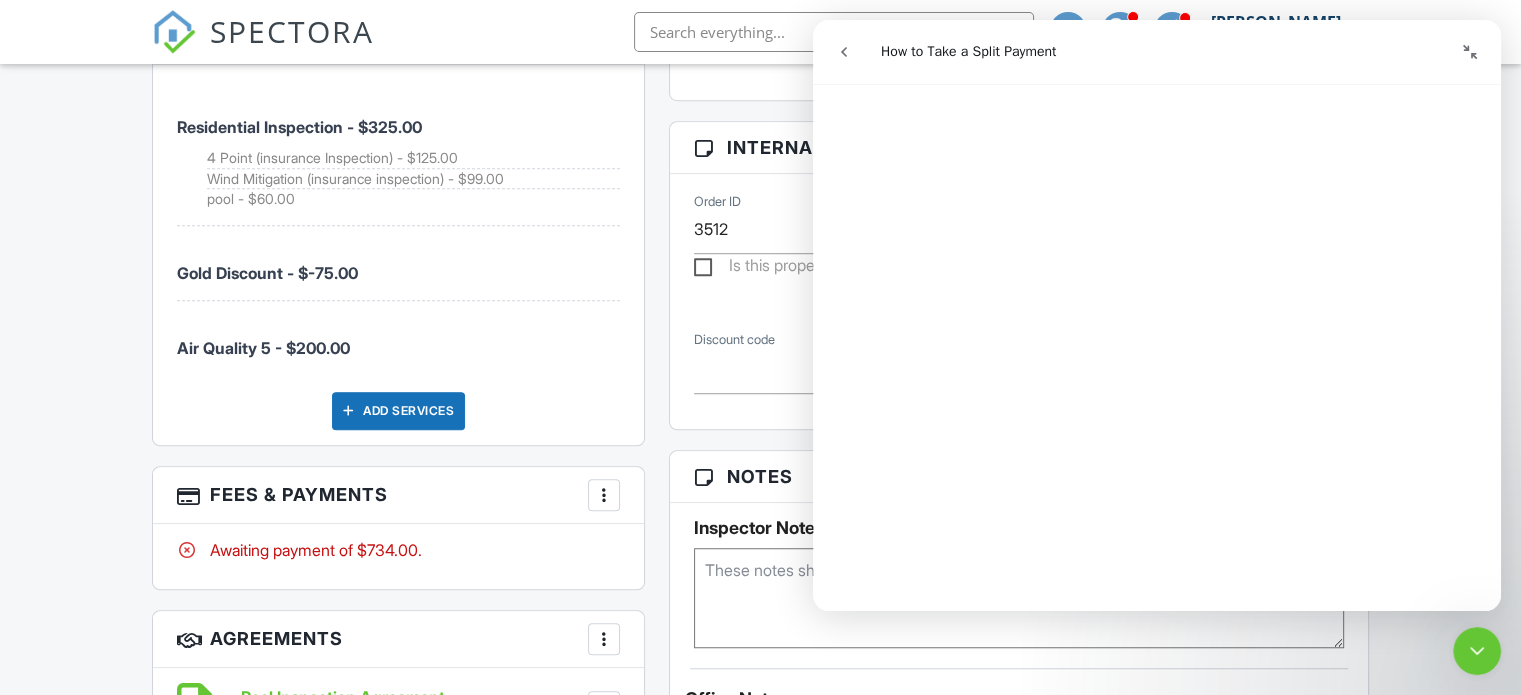 click on "Dashboard
New Inspection
Templates
Contacts
Metrics
Inspections
Calendar
Automations (Basic)
Automations (Adv)
Team
Reporting
Pay Reports
Settings
Support Center
Inspection Details
Client View
More
Property Details
Reschedule
Reorder / Copy
Share
Cancel
Delete
Print Order
Convert to V9
Enable Pass on CC Fees
View Change Log
07/11/2025  1:30 pm
- 5:00 pm
307 Ravenshill Way
DeLand, FL 32724
Built
2005
1829
sq. ft.
slab
Lot Size
10200
sq.ft.
3
bedrooms
2.0
bathrooms
+ −  Leaflet   |   © MapTiler   © OpenStreetMap contributors
All emails and texts are disabled for this inspection!
Turn on emails and texts" at bounding box center (760, 655) 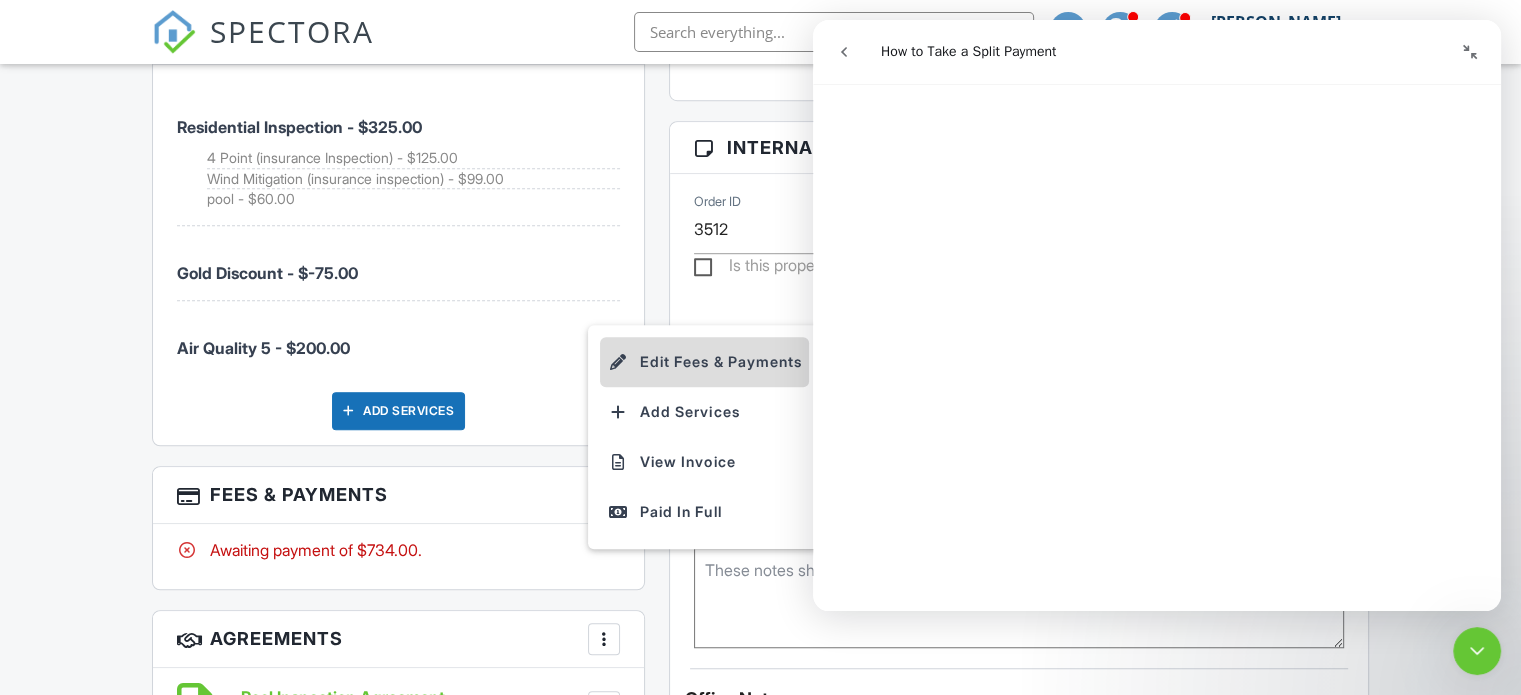 click on "Edit Fees & Payments" at bounding box center [704, 362] 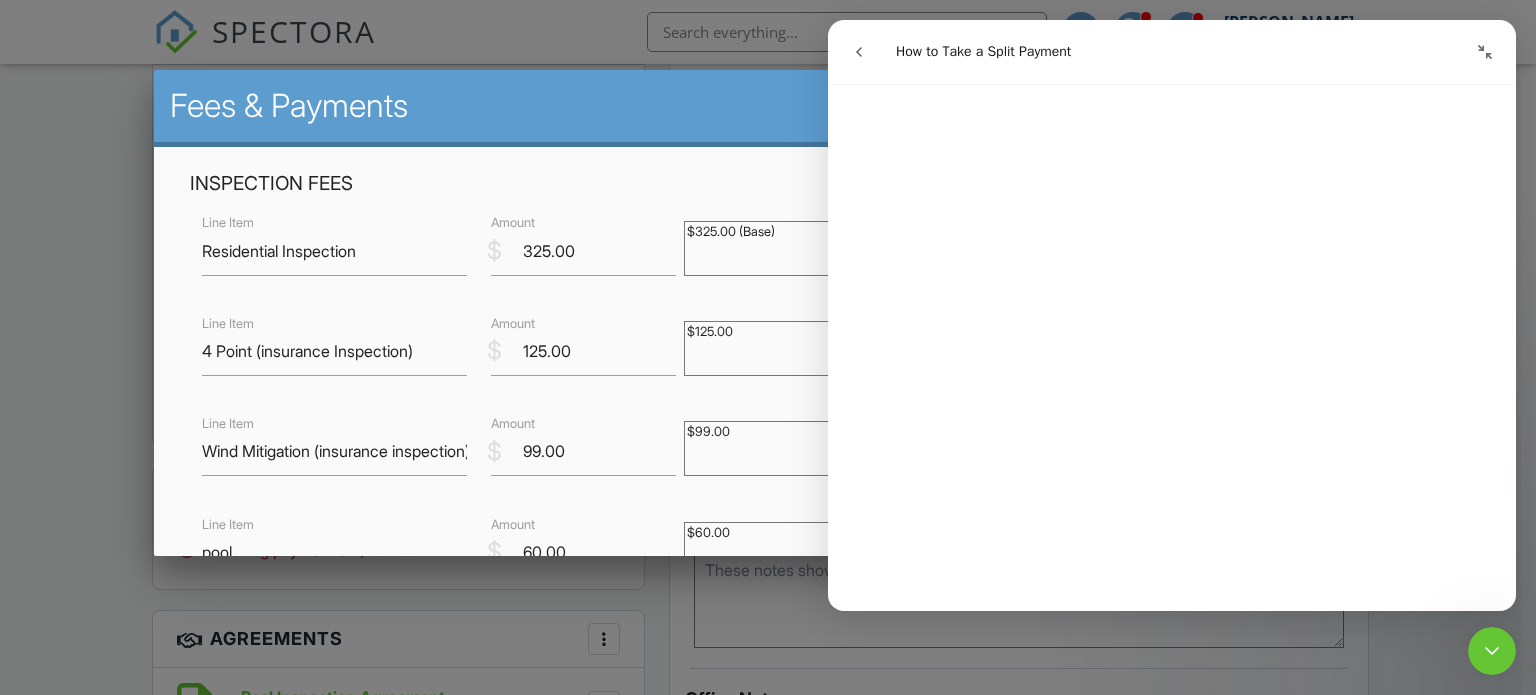 click 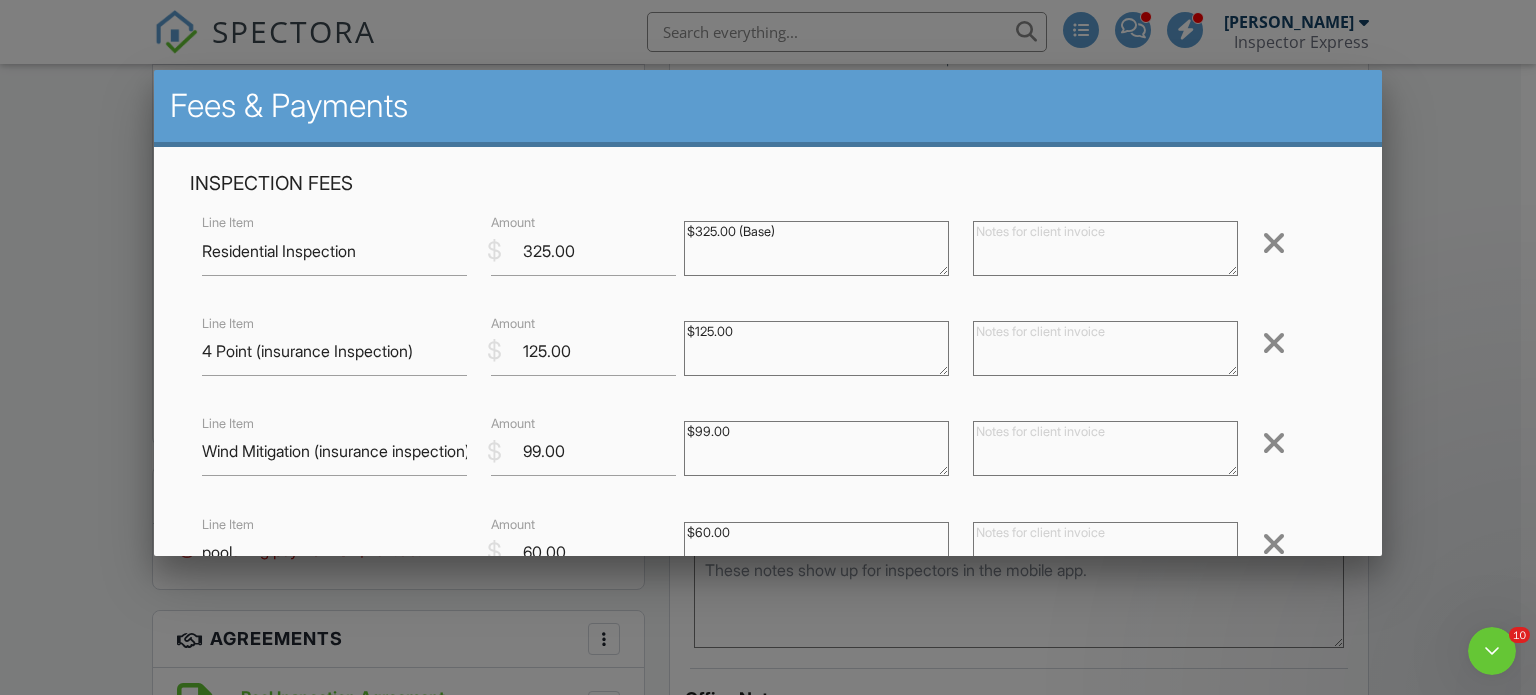 scroll, scrollTop: 0, scrollLeft: 0, axis: both 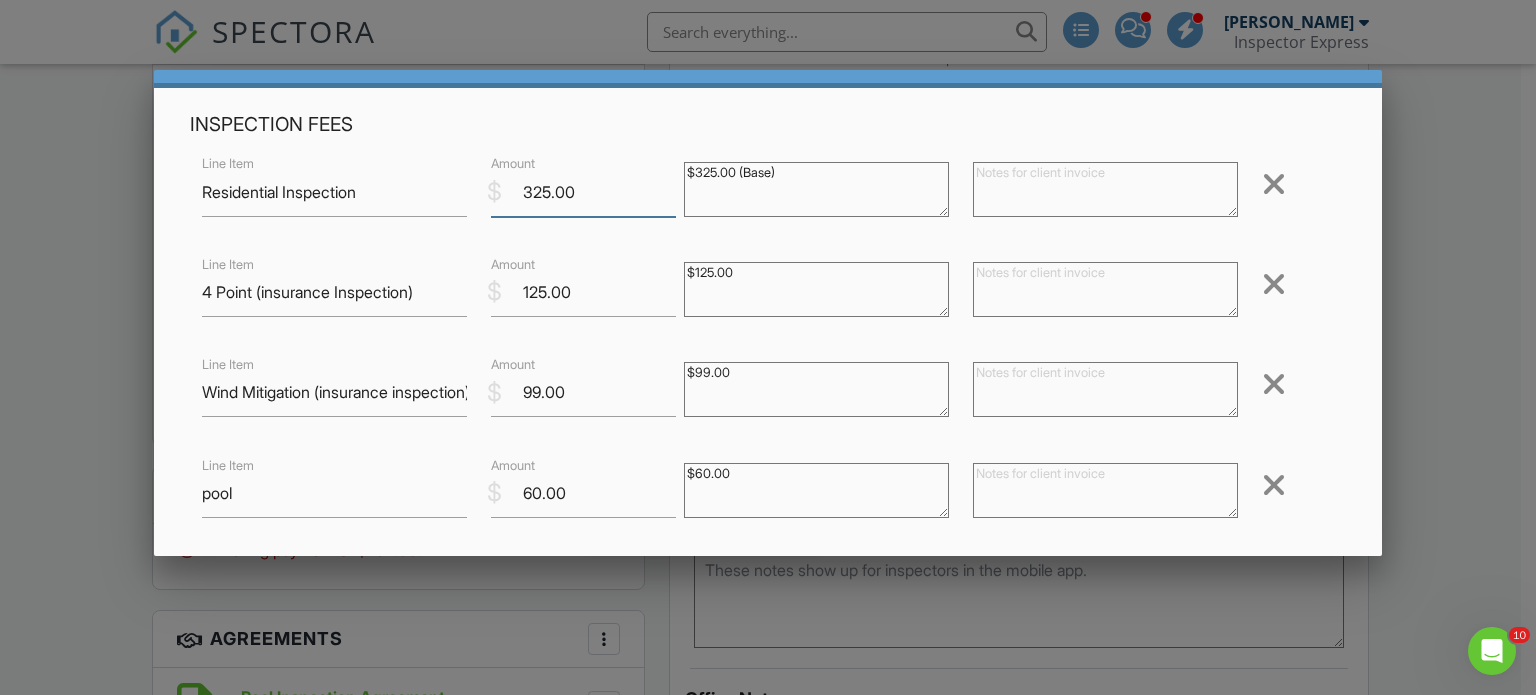 click on "325.00" at bounding box center (583, 192) 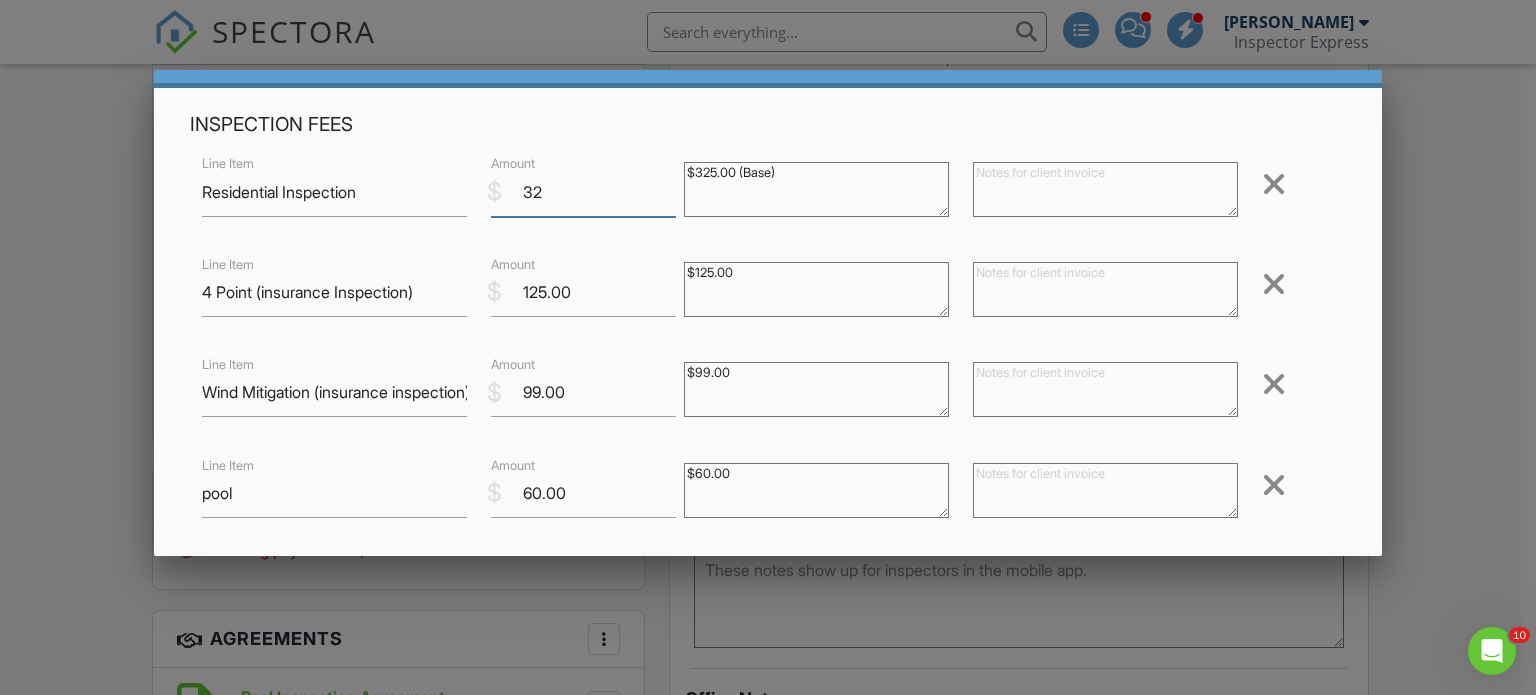 type on "3" 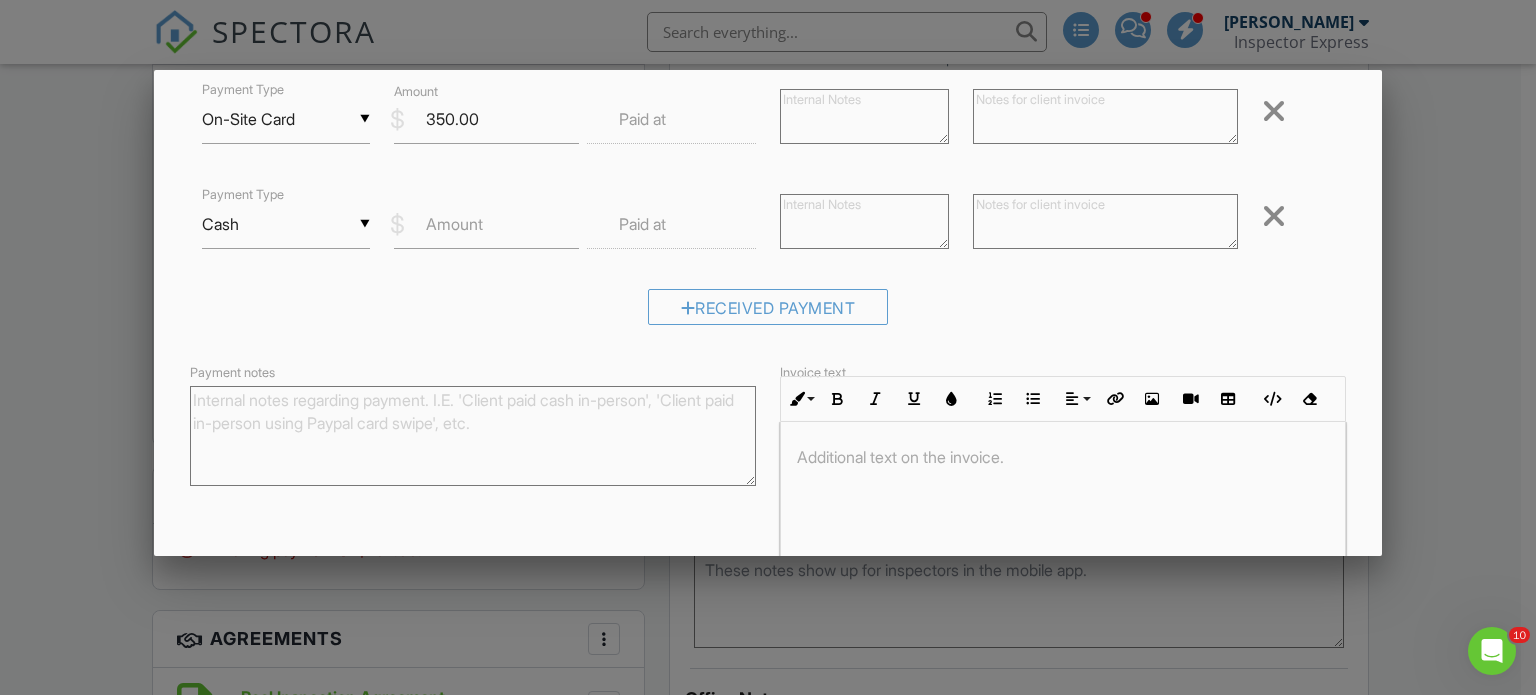 scroll, scrollTop: 936, scrollLeft: 0, axis: vertical 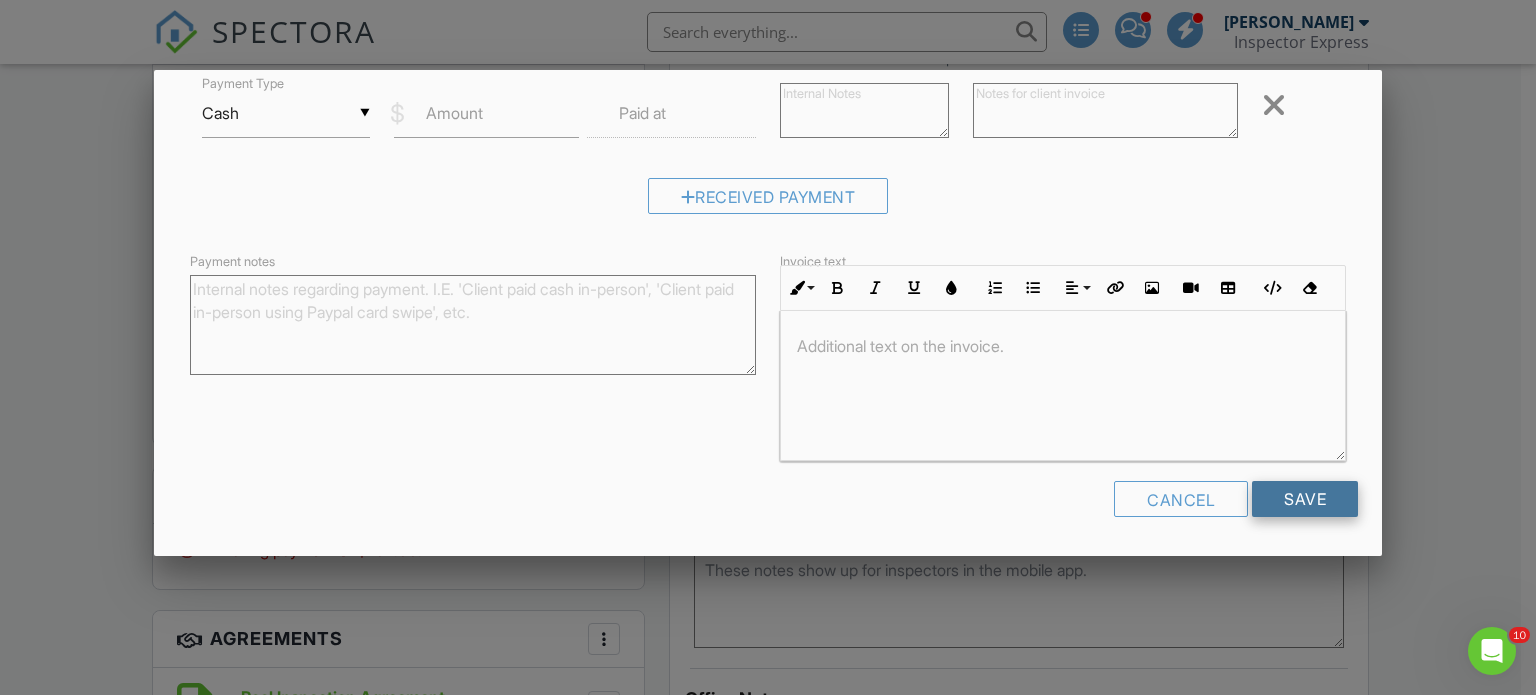 type on "0.00" 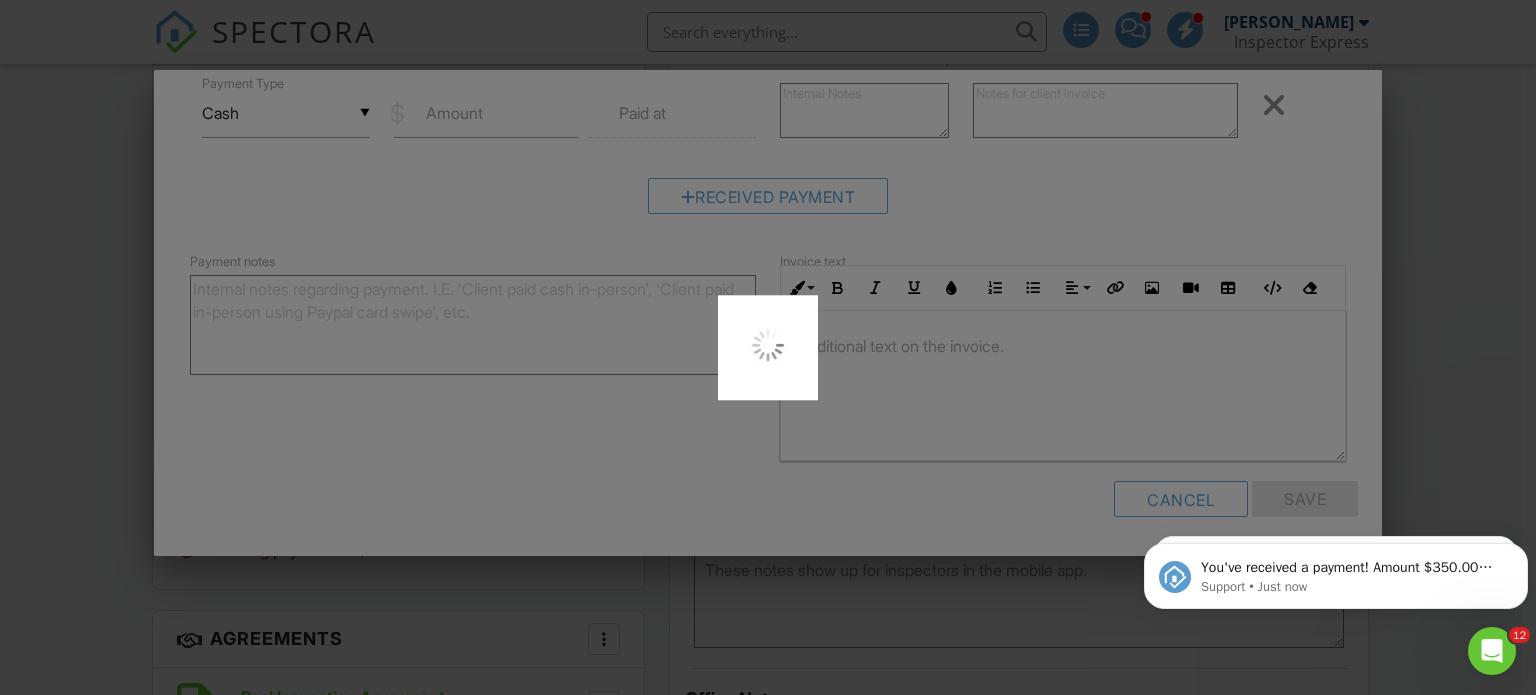 scroll, scrollTop: 0, scrollLeft: 0, axis: both 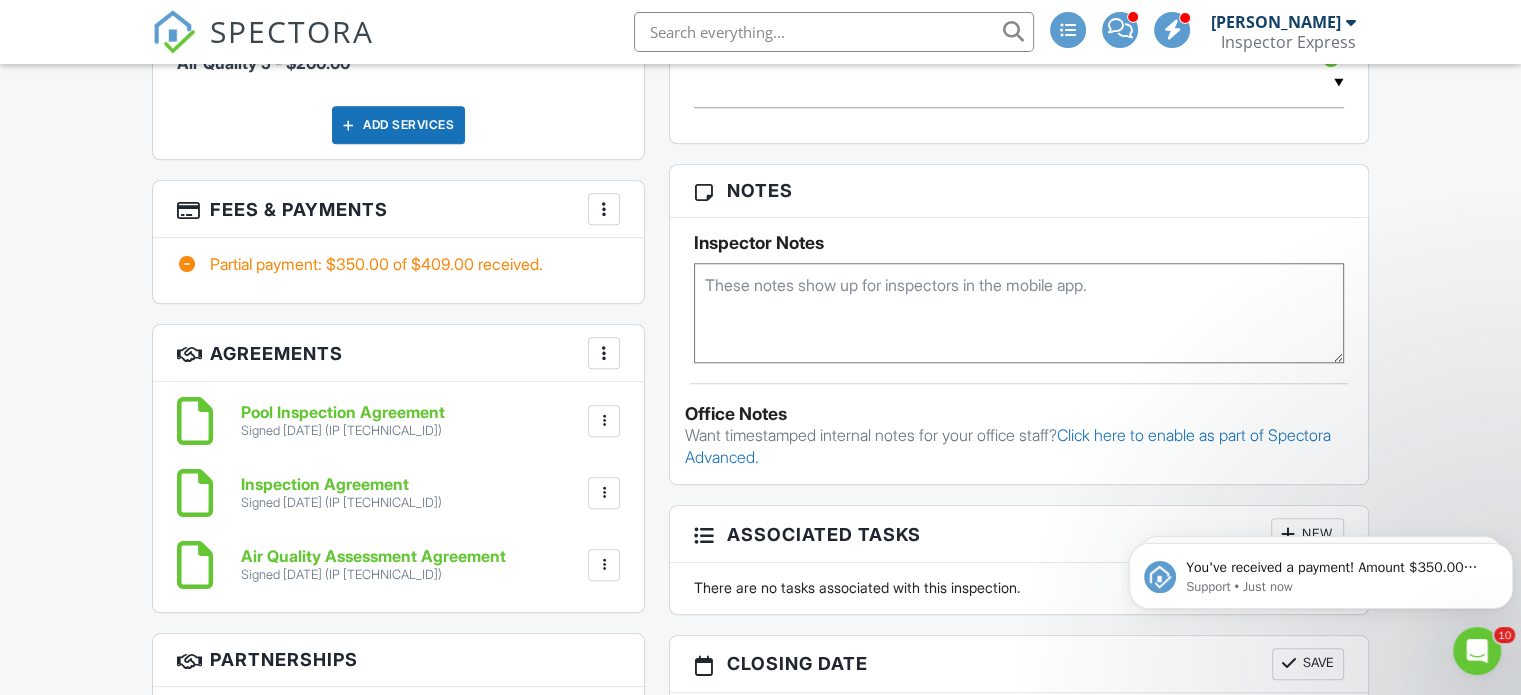 click on "More" at bounding box center [604, 209] 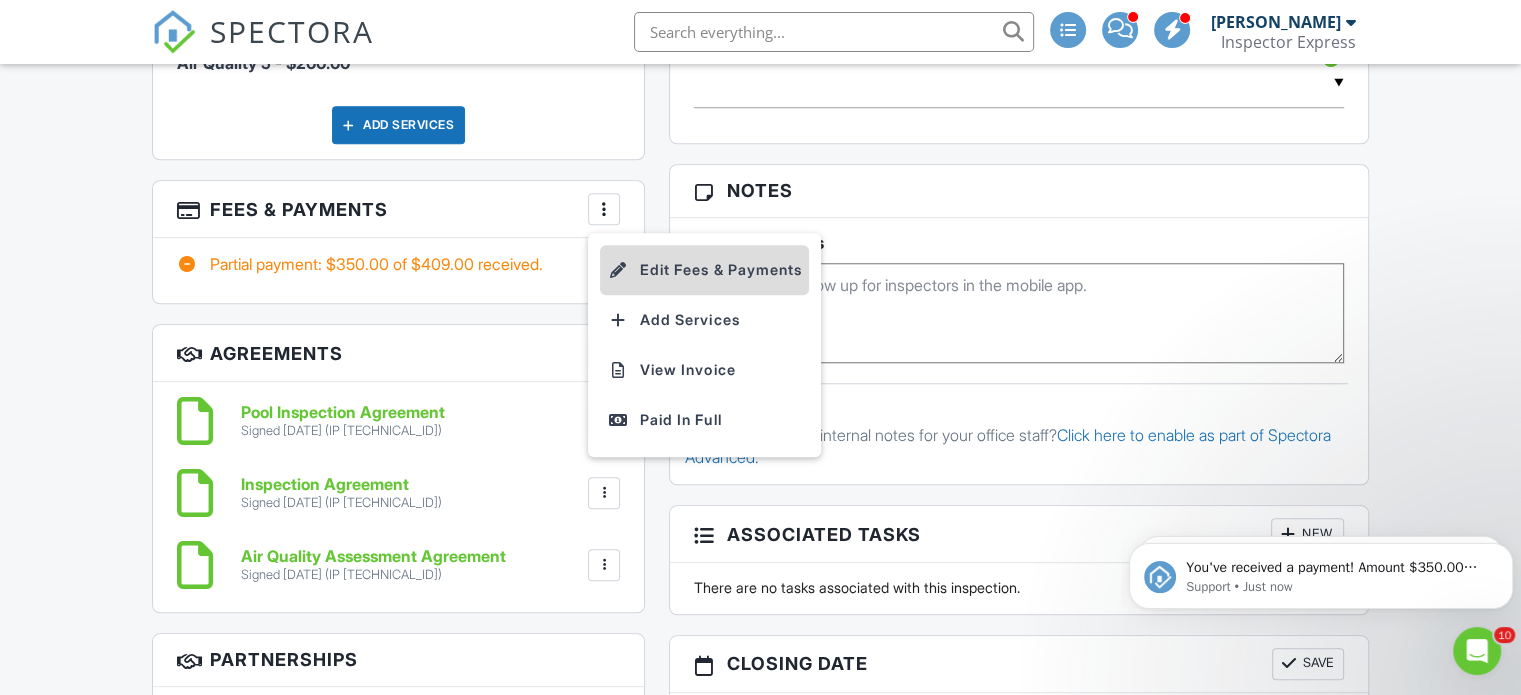 click on "Edit Fees & Payments" at bounding box center [704, 270] 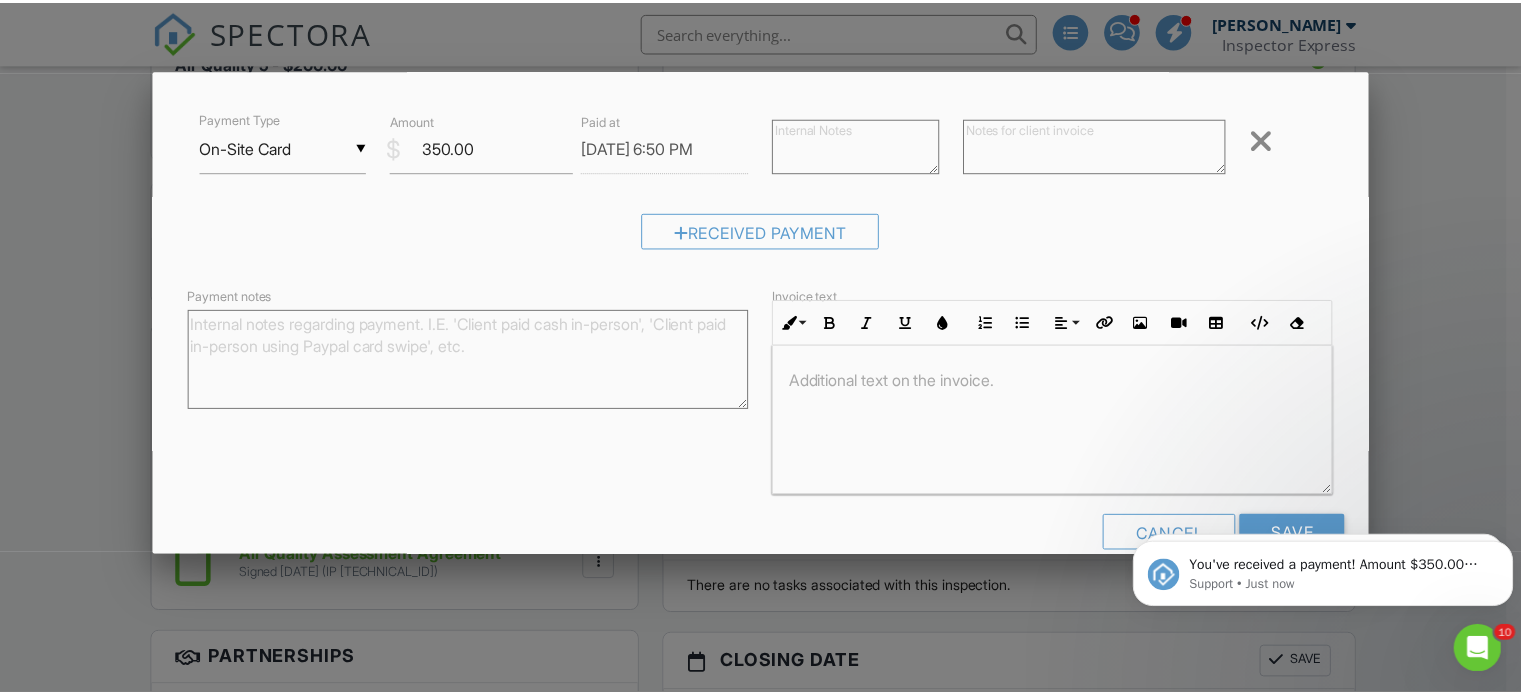 scroll, scrollTop: 936, scrollLeft: 0, axis: vertical 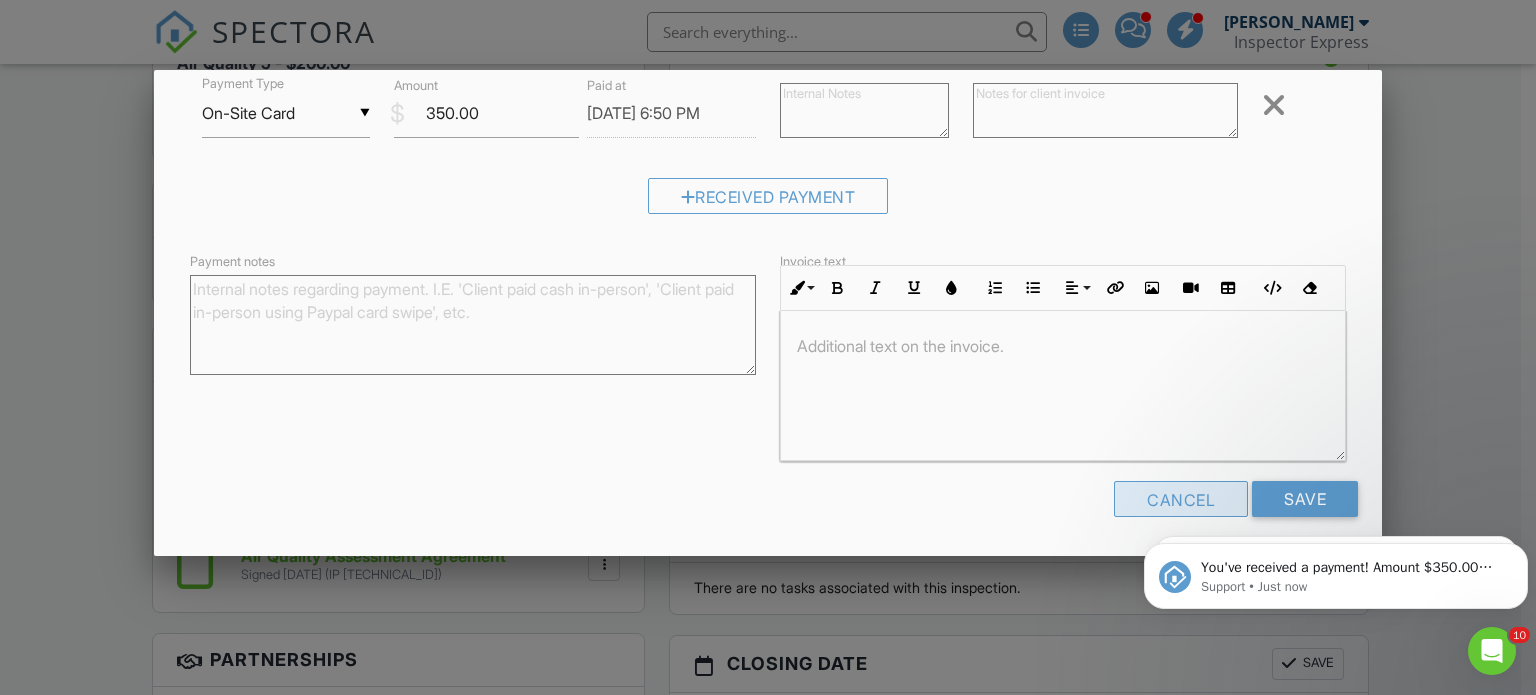click on "Cancel" at bounding box center [1181, 499] 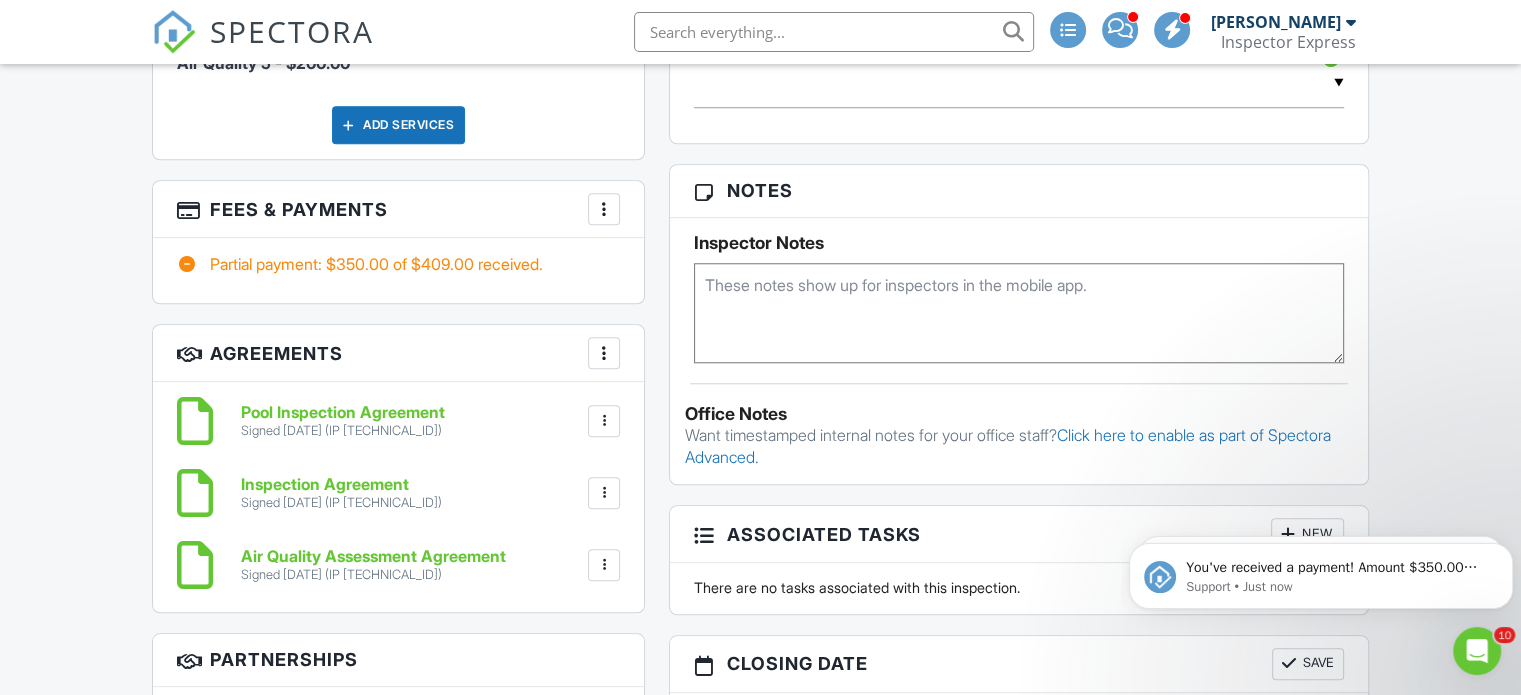 click at bounding box center [187, 264] 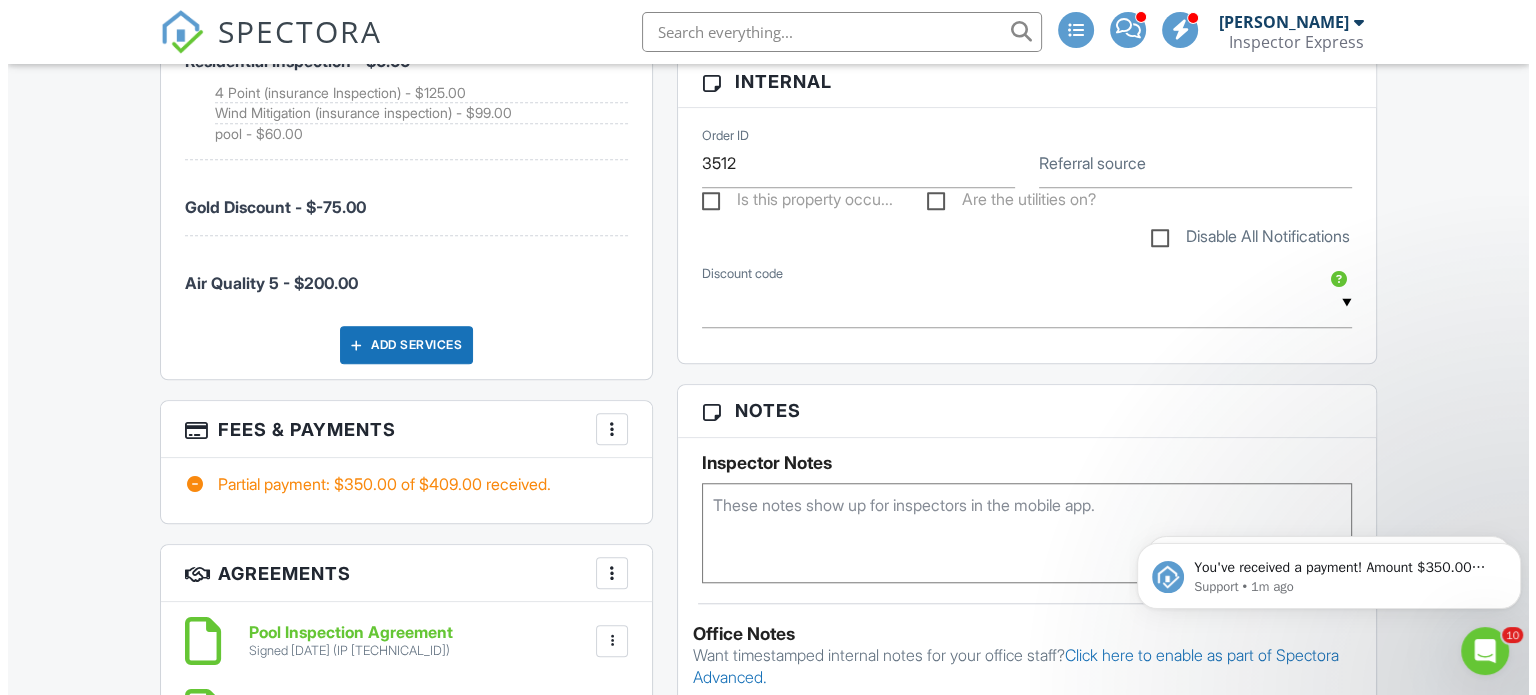 scroll, scrollTop: 1595, scrollLeft: 0, axis: vertical 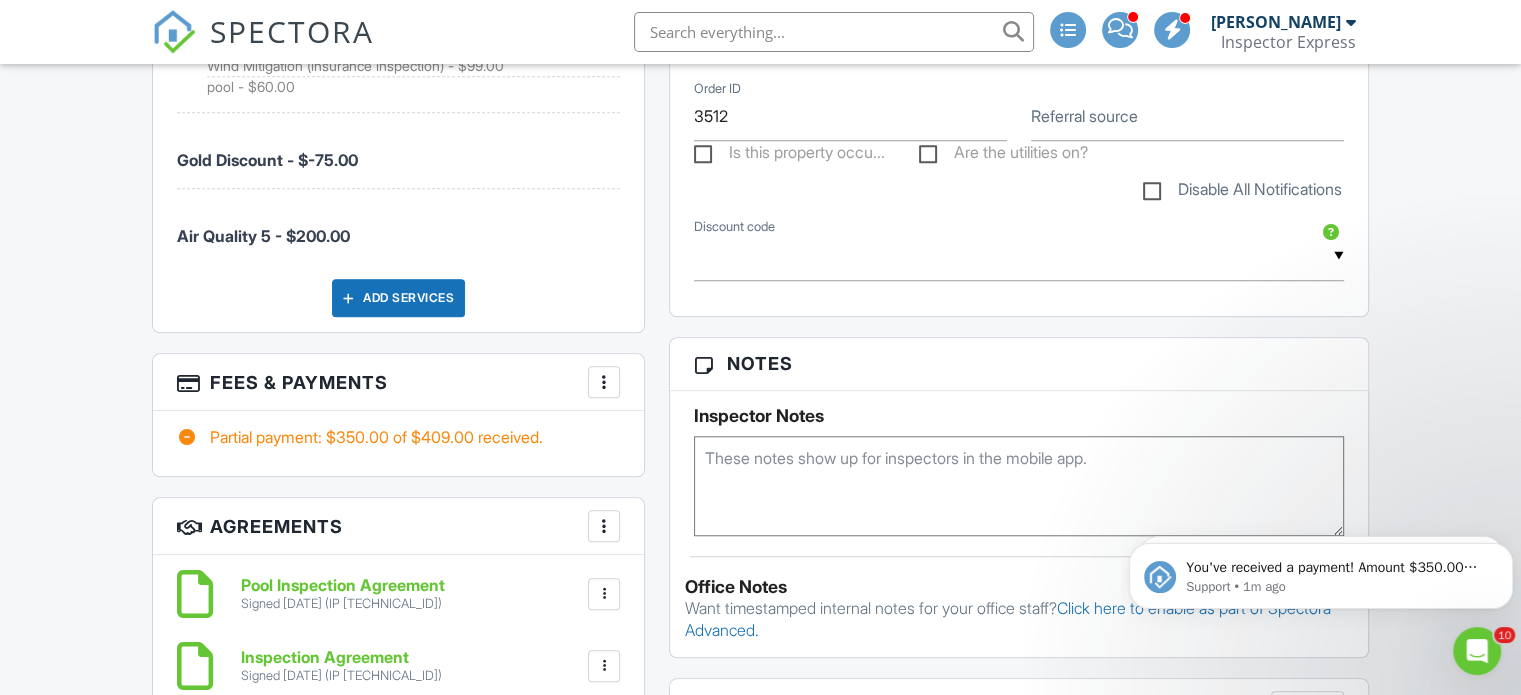 click at bounding box center [604, 382] 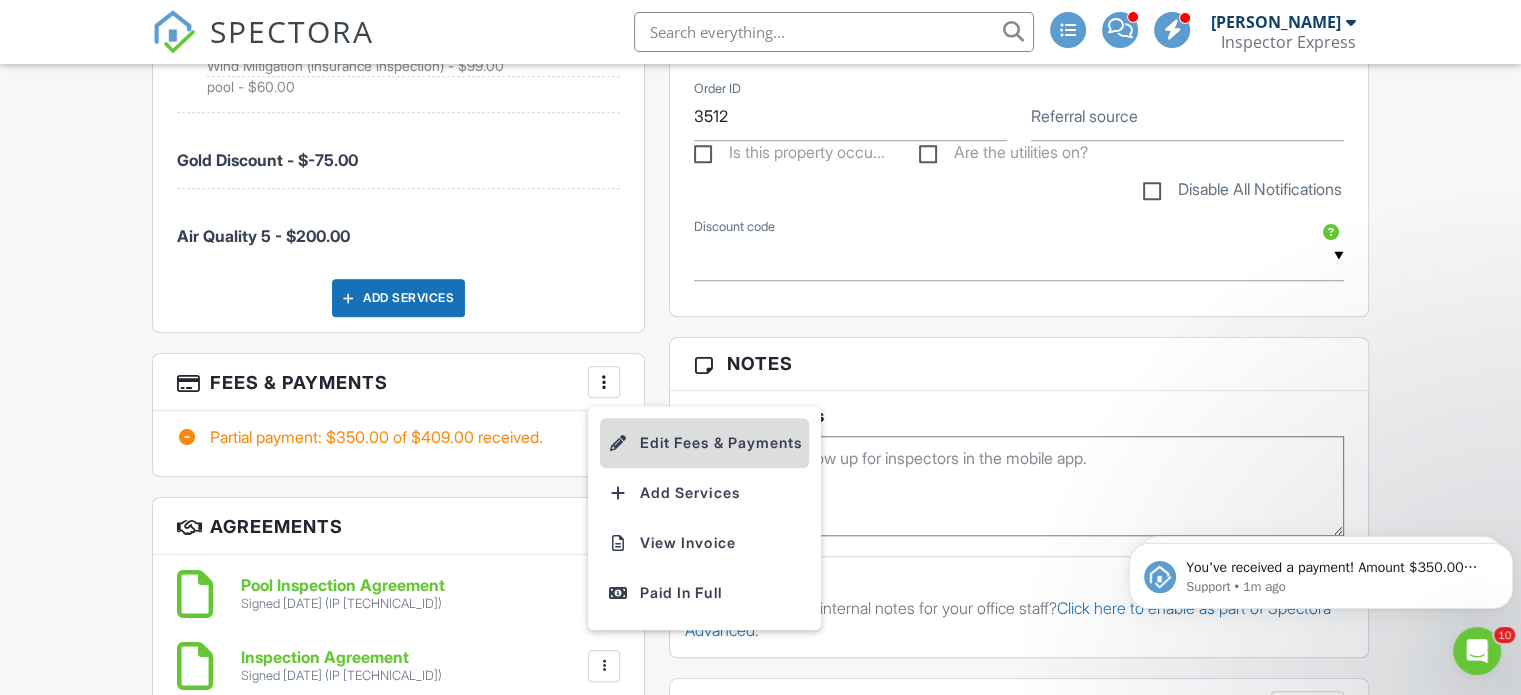 click on "Edit Fees & Payments" at bounding box center [704, 443] 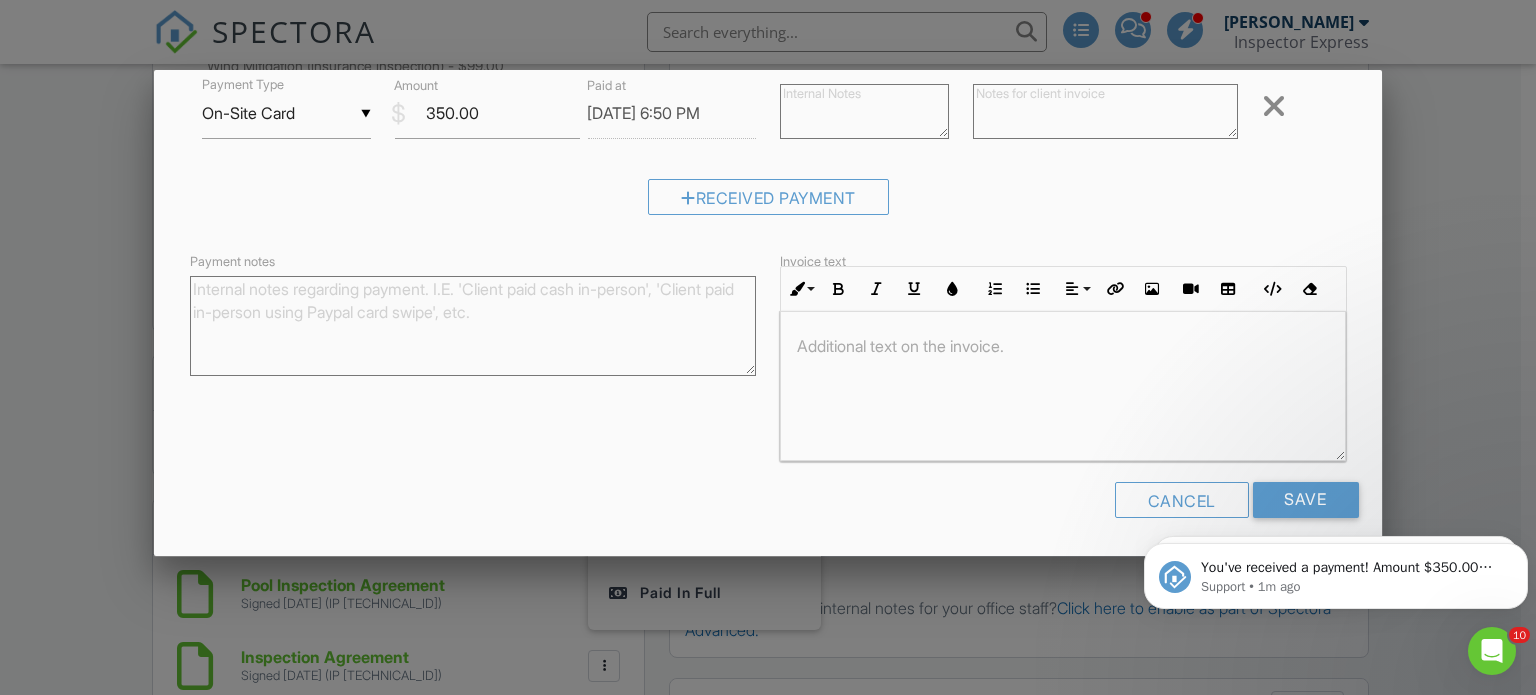 scroll, scrollTop: 0, scrollLeft: 0, axis: both 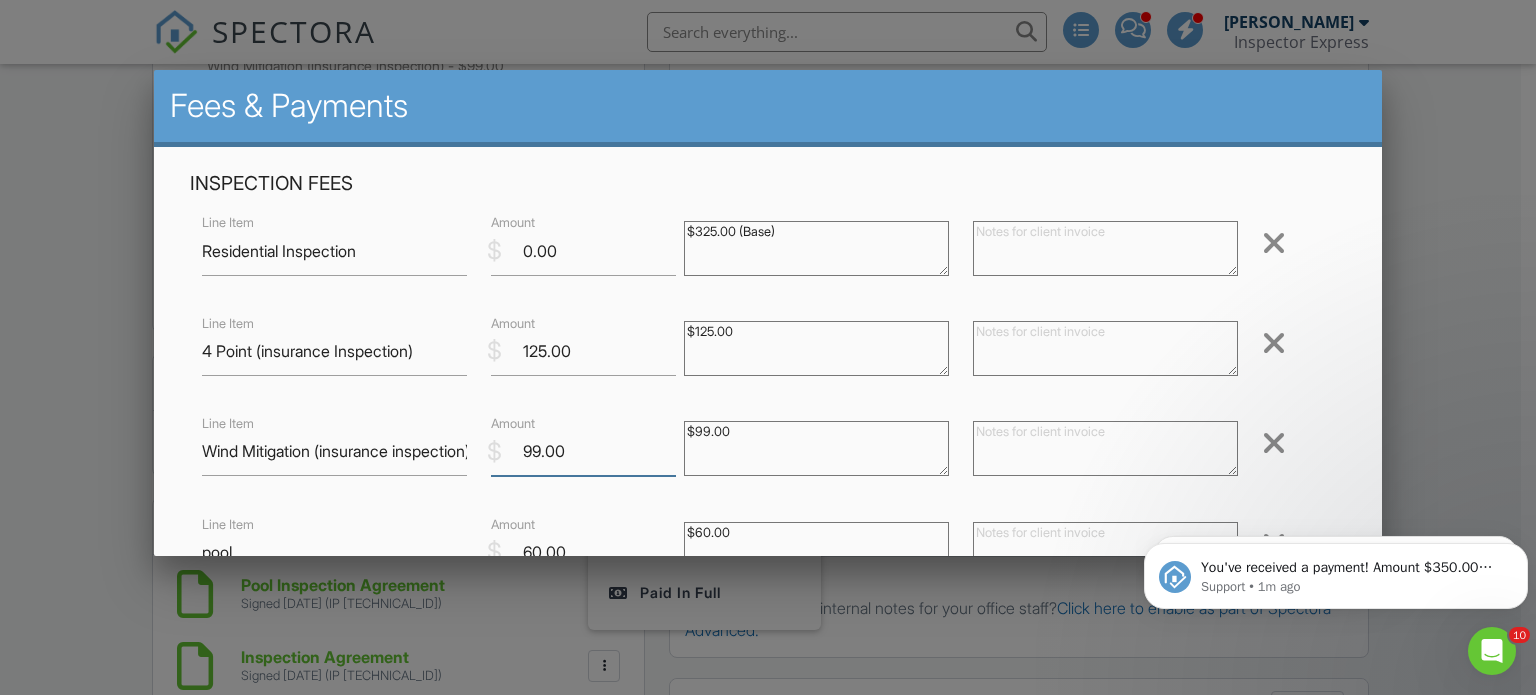 click on "99.00" at bounding box center [583, 451] 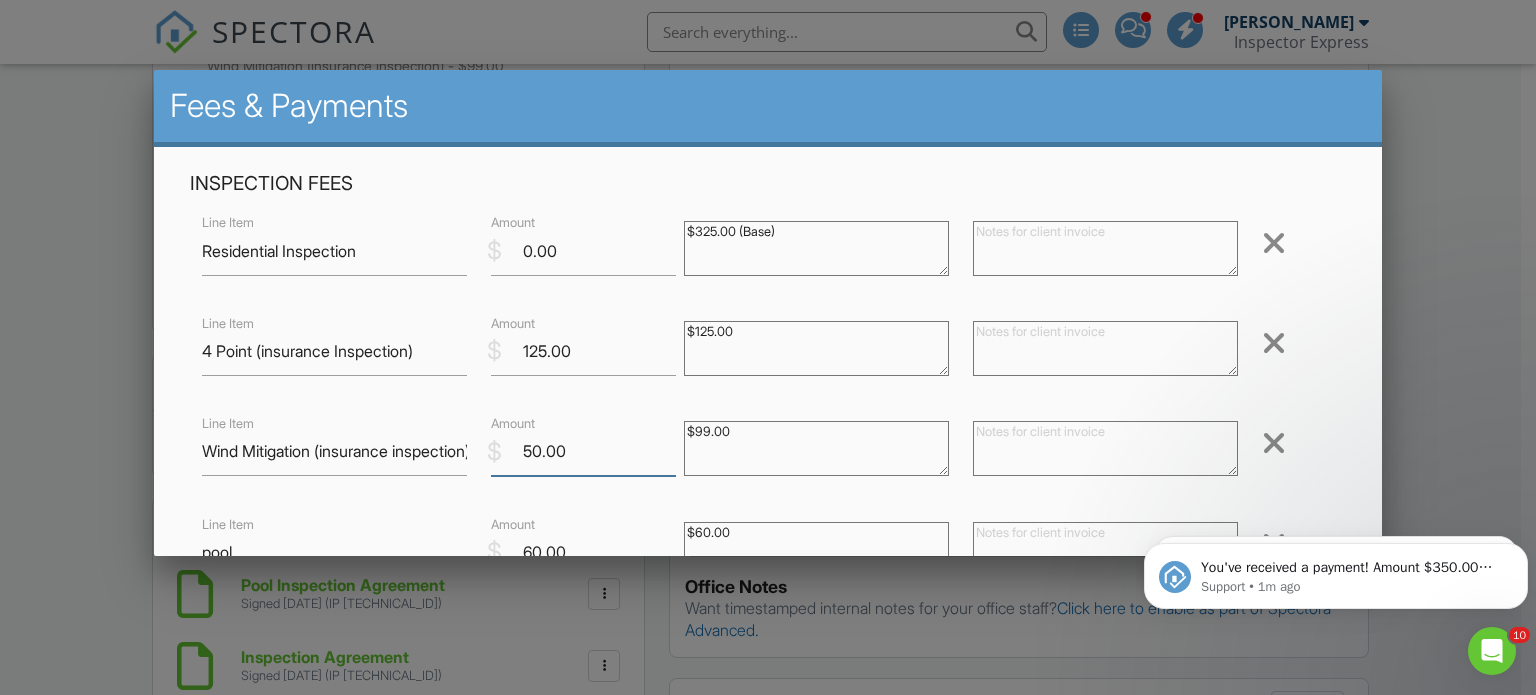 type on "50.00" 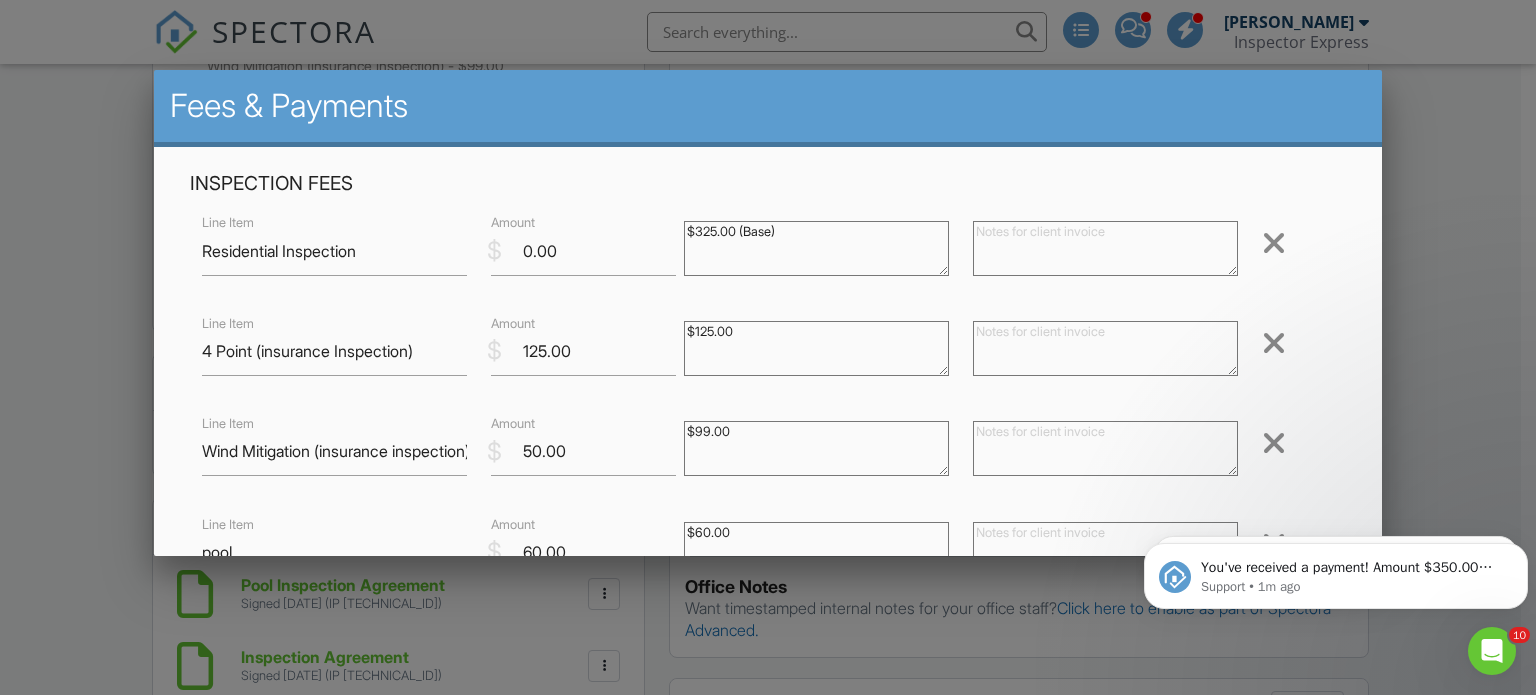click at bounding box center [768, 334] 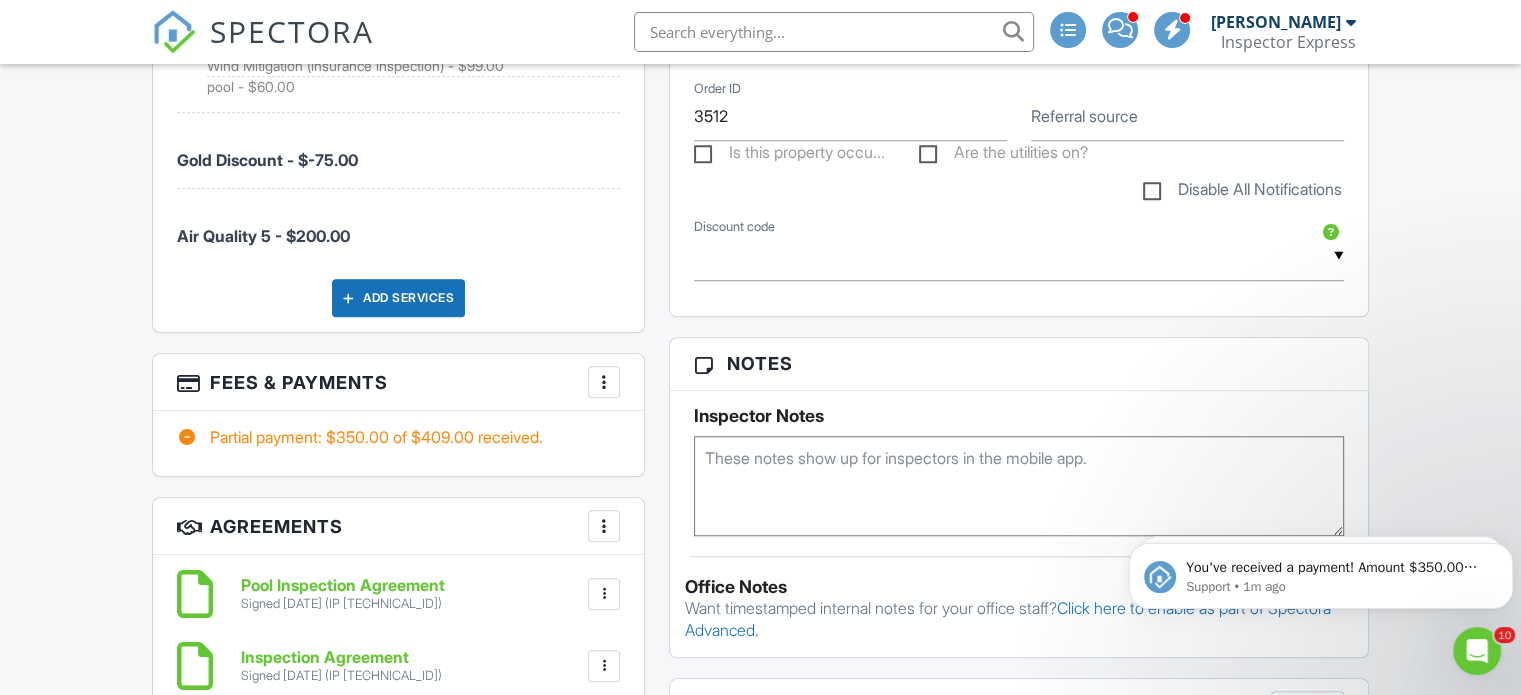 click at bounding box center (604, 382) 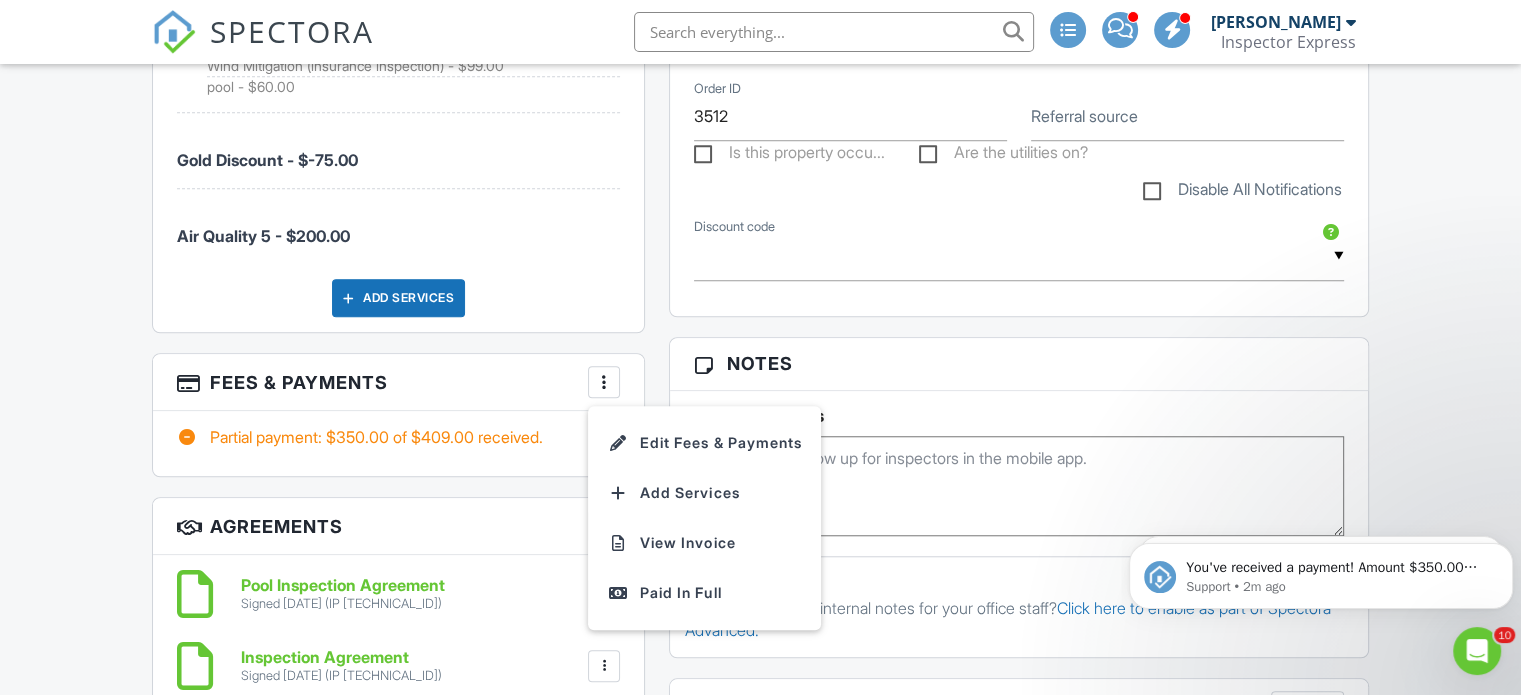 click at bounding box center (604, 382) 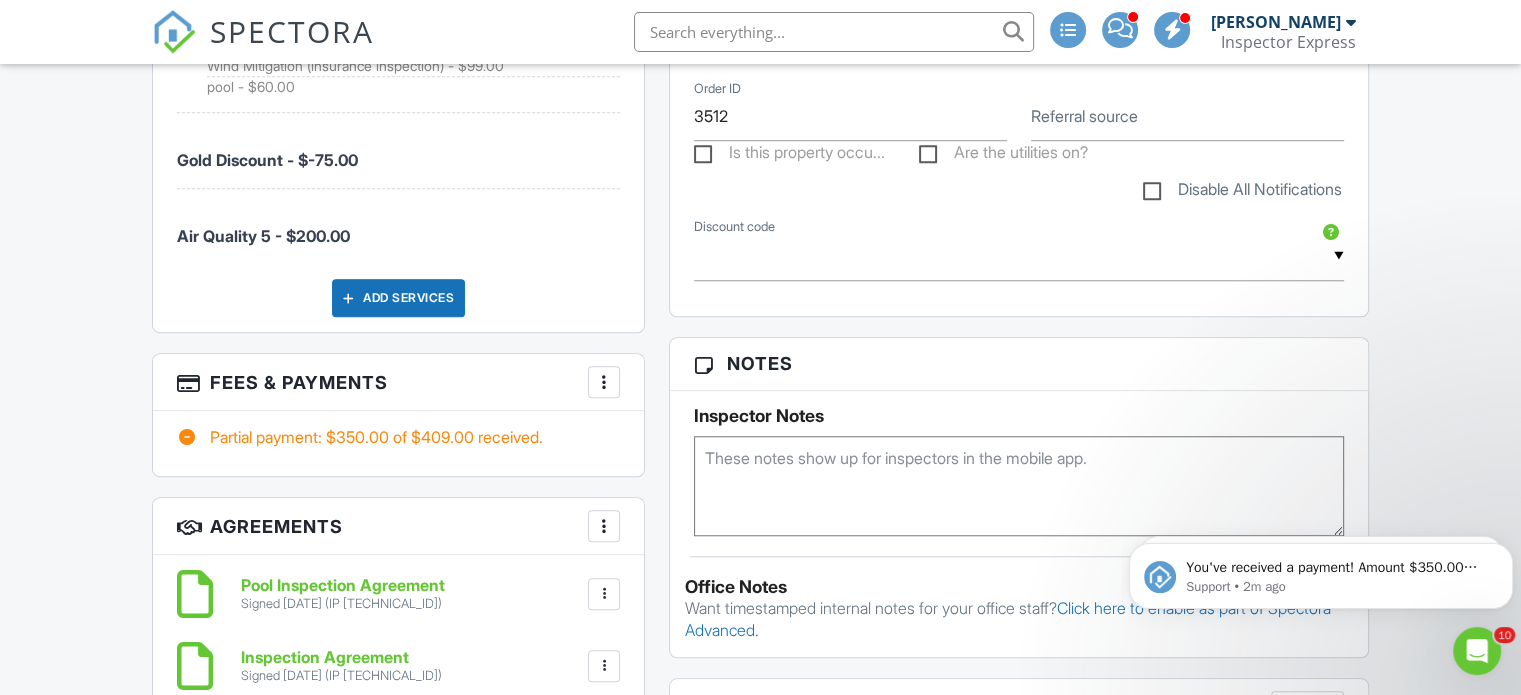 click at bounding box center (604, 382) 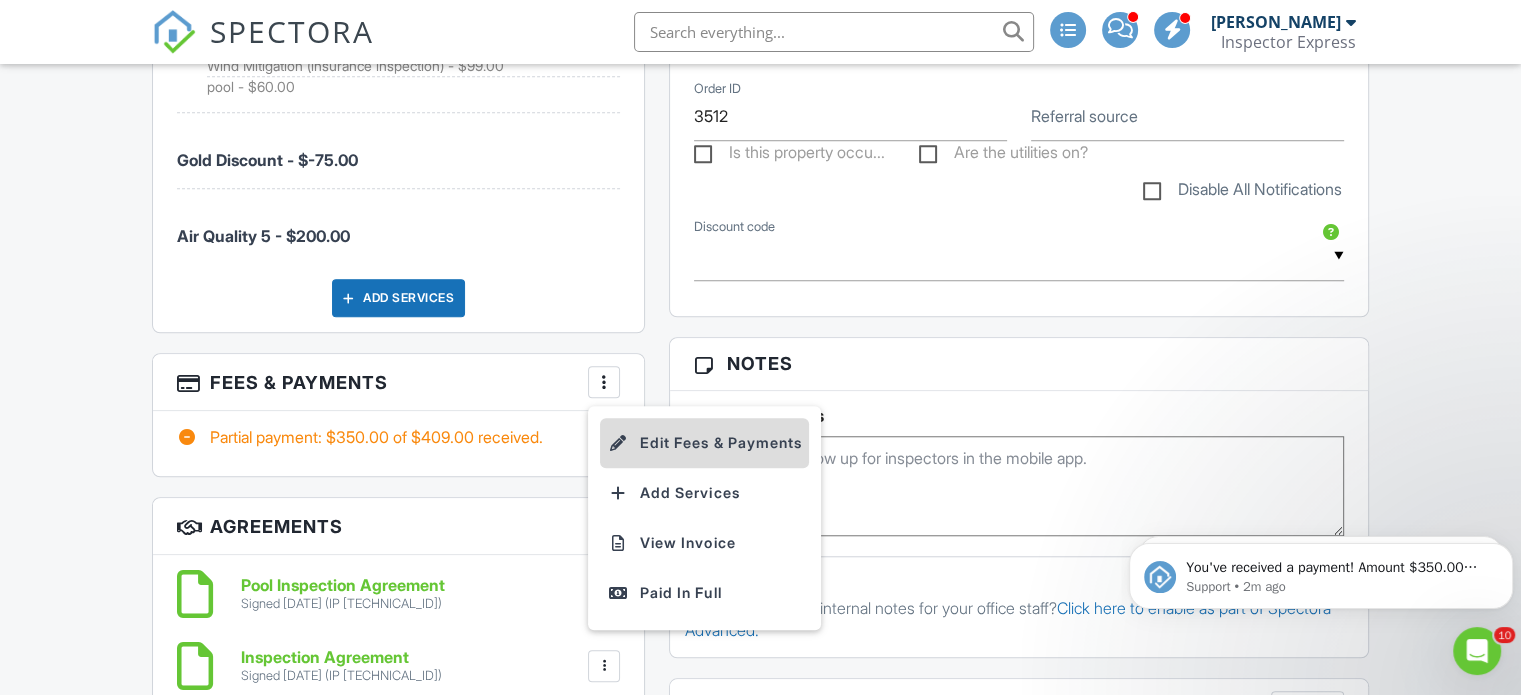 click on "Edit Fees & Payments" at bounding box center (704, 443) 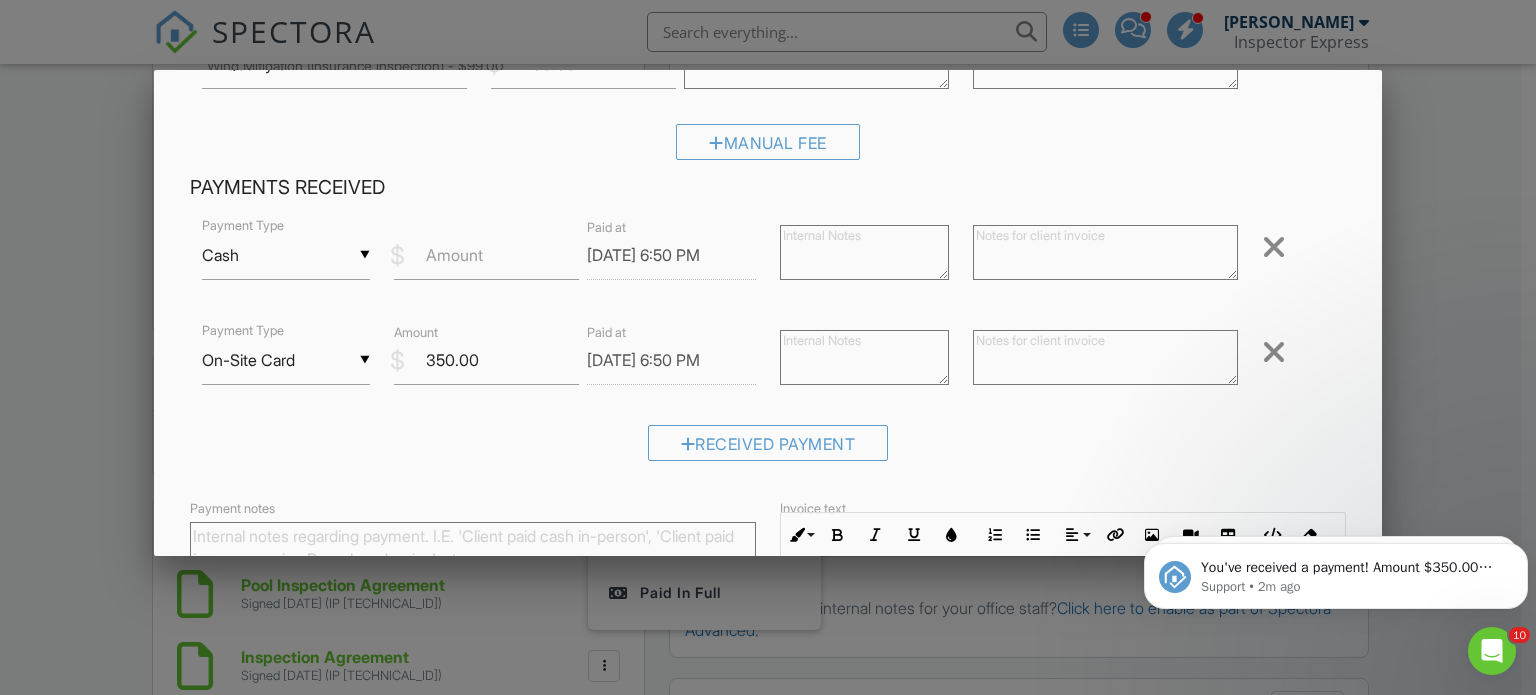 scroll, scrollTop: 707, scrollLeft: 0, axis: vertical 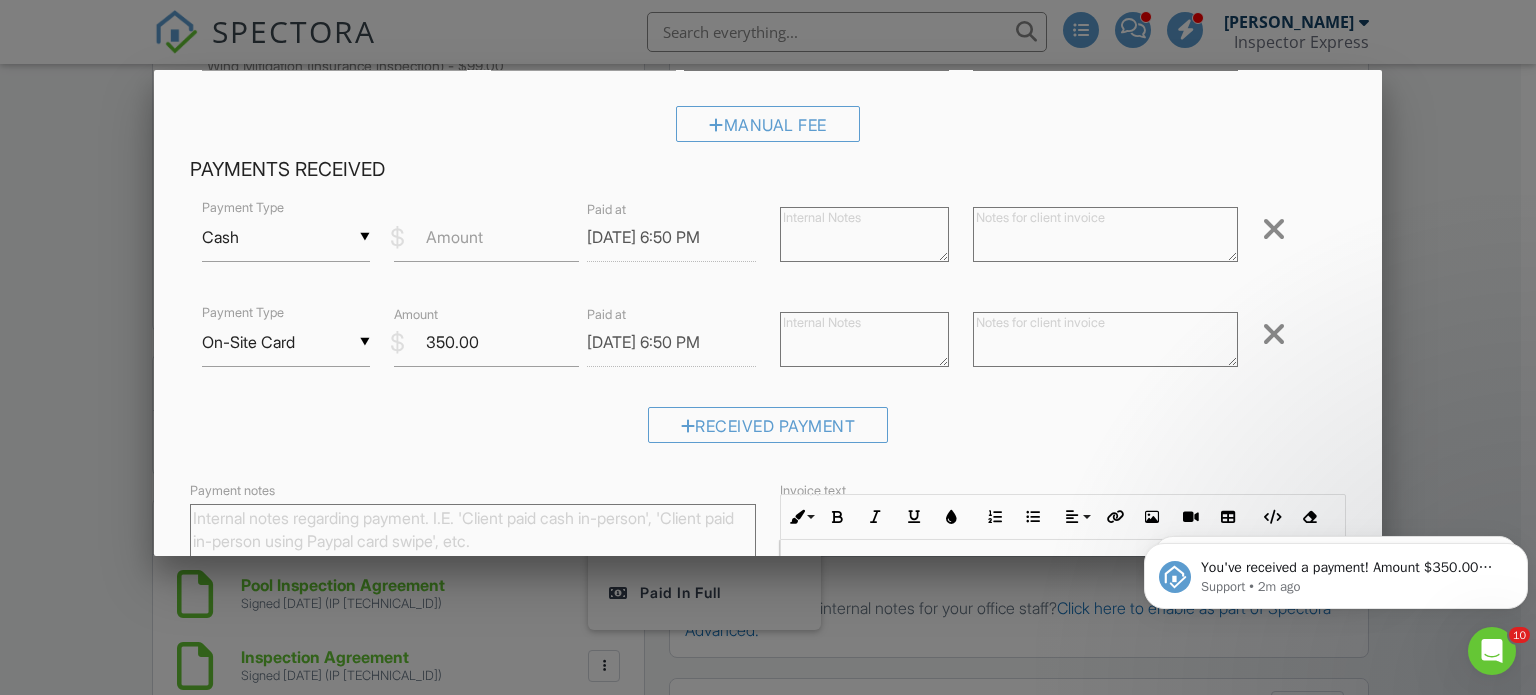 click at bounding box center [1274, 334] 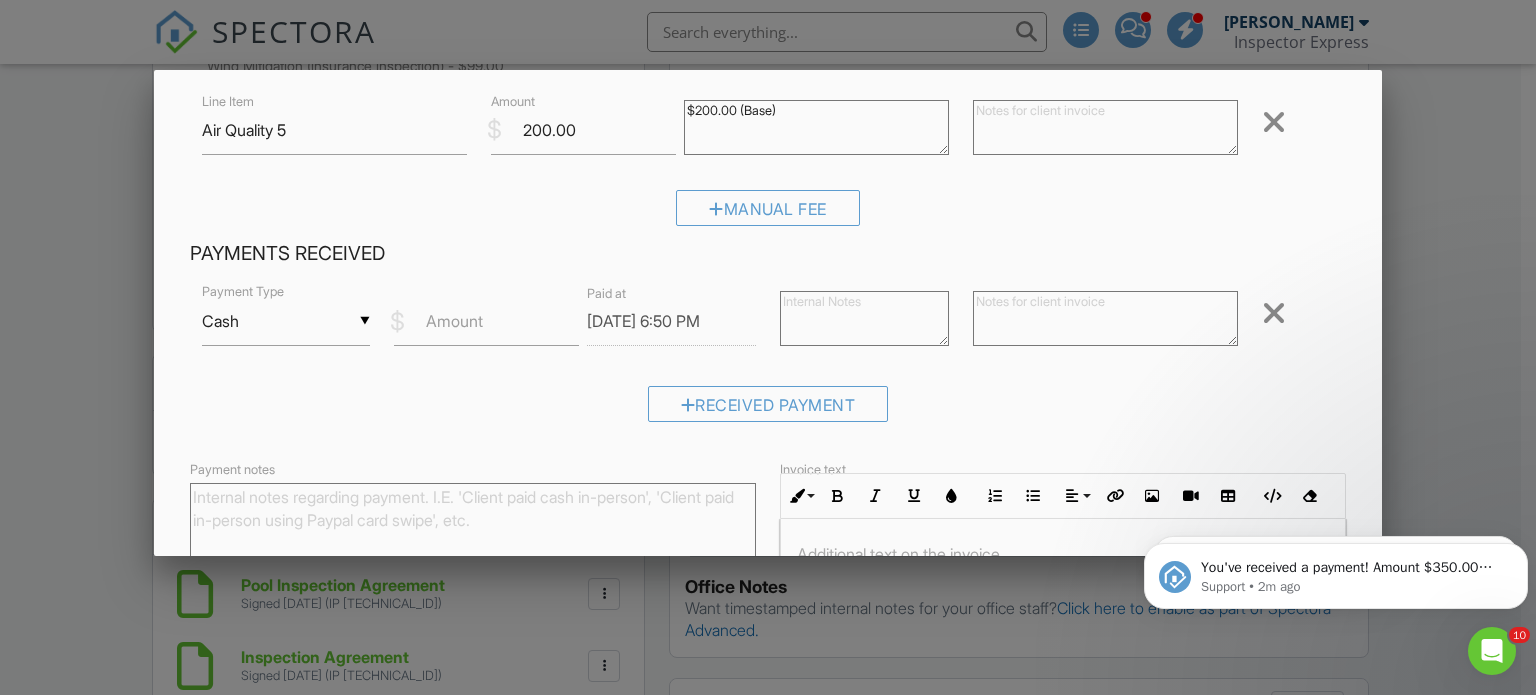 scroll, scrollTop: 628, scrollLeft: 0, axis: vertical 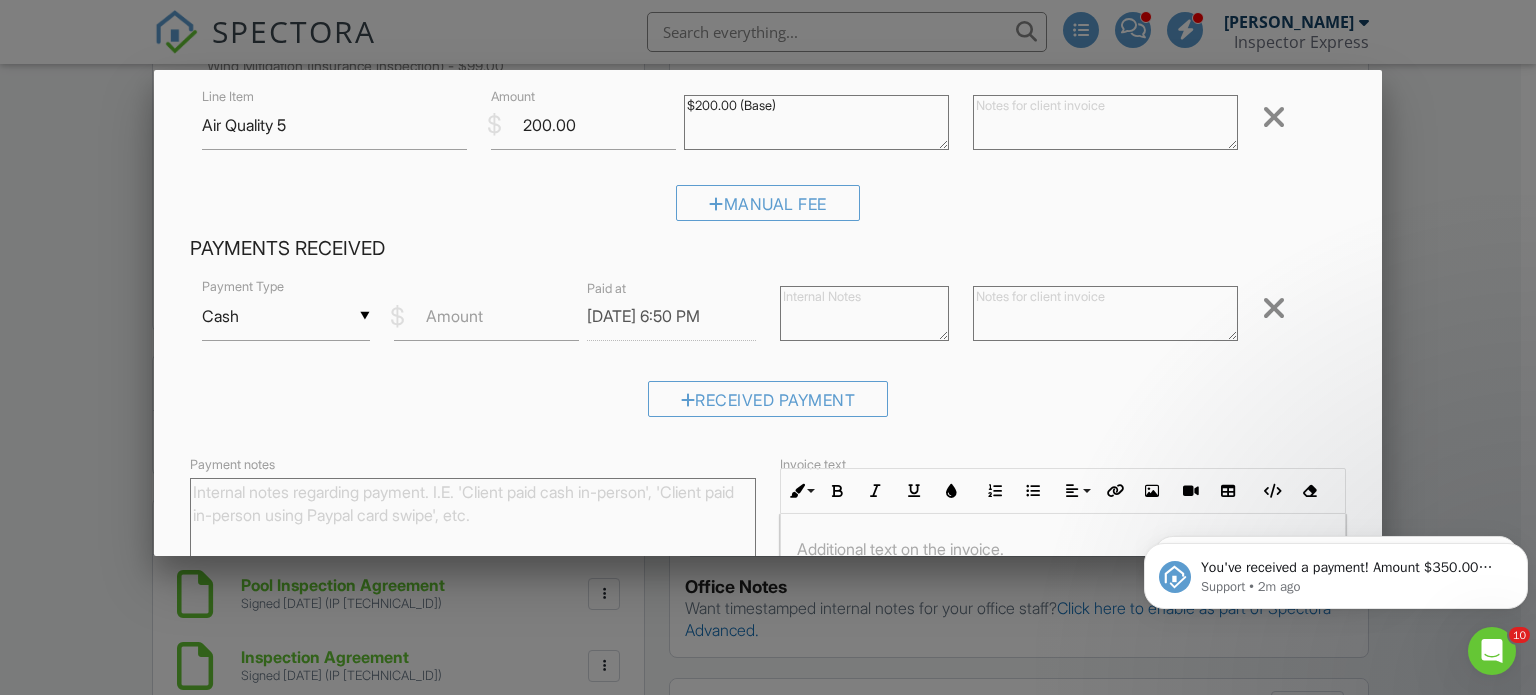 click at bounding box center (1274, 308) 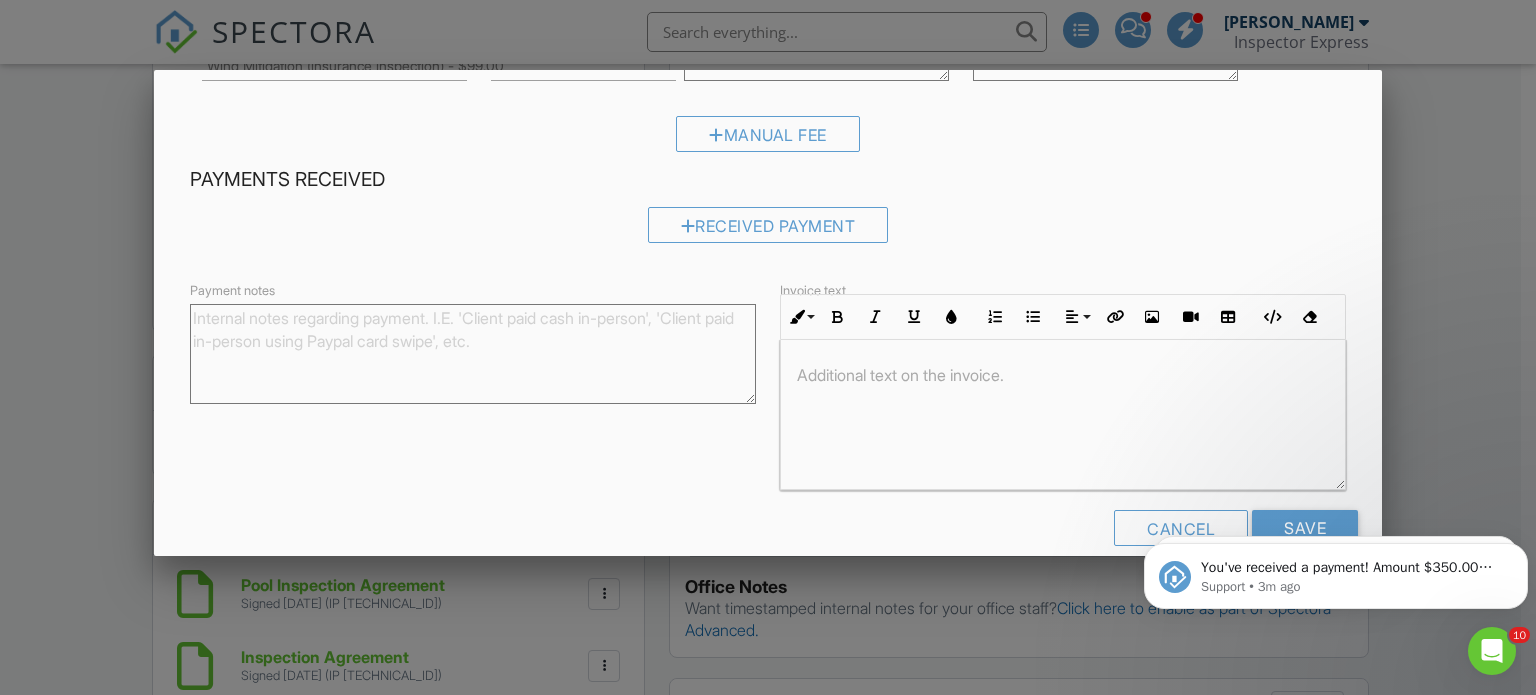 scroll, scrollTop: 727, scrollLeft: 0, axis: vertical 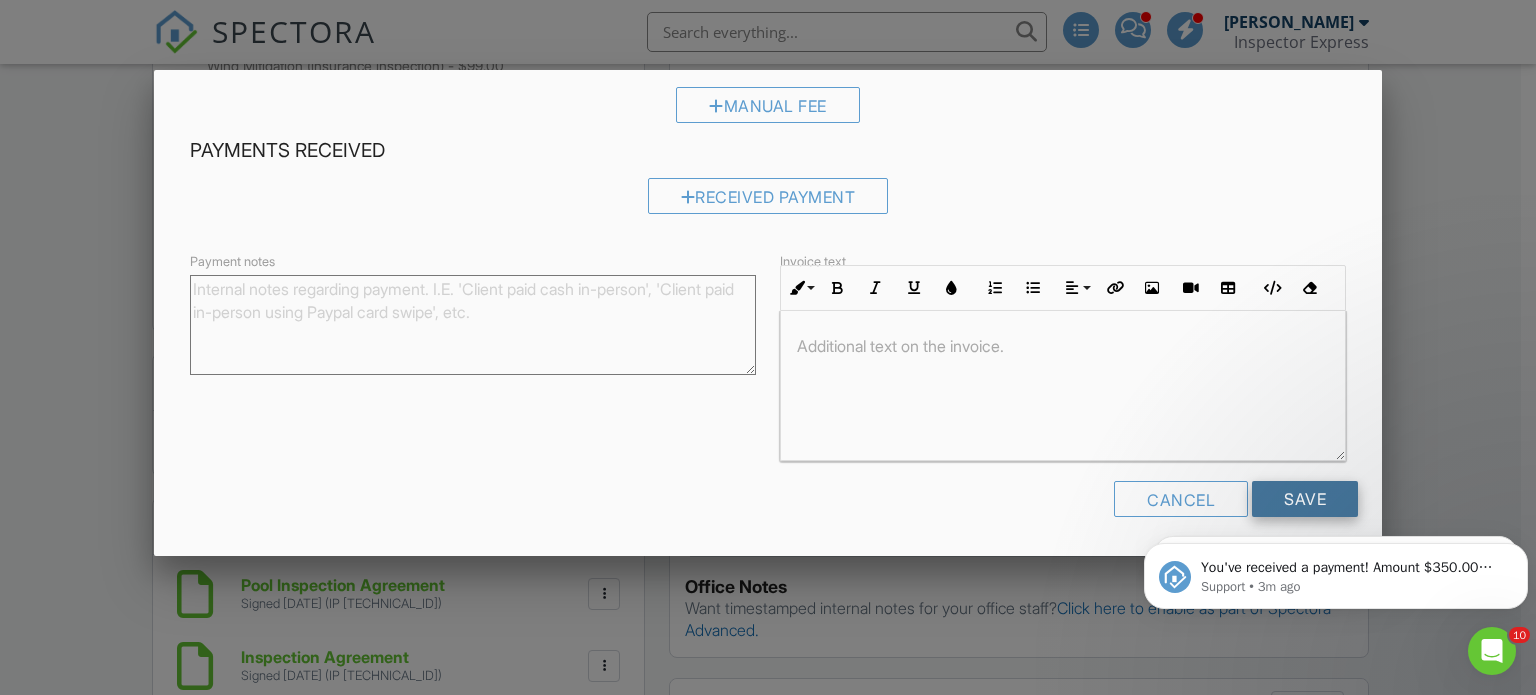click on "Save" at bounding box center [1305, 499] 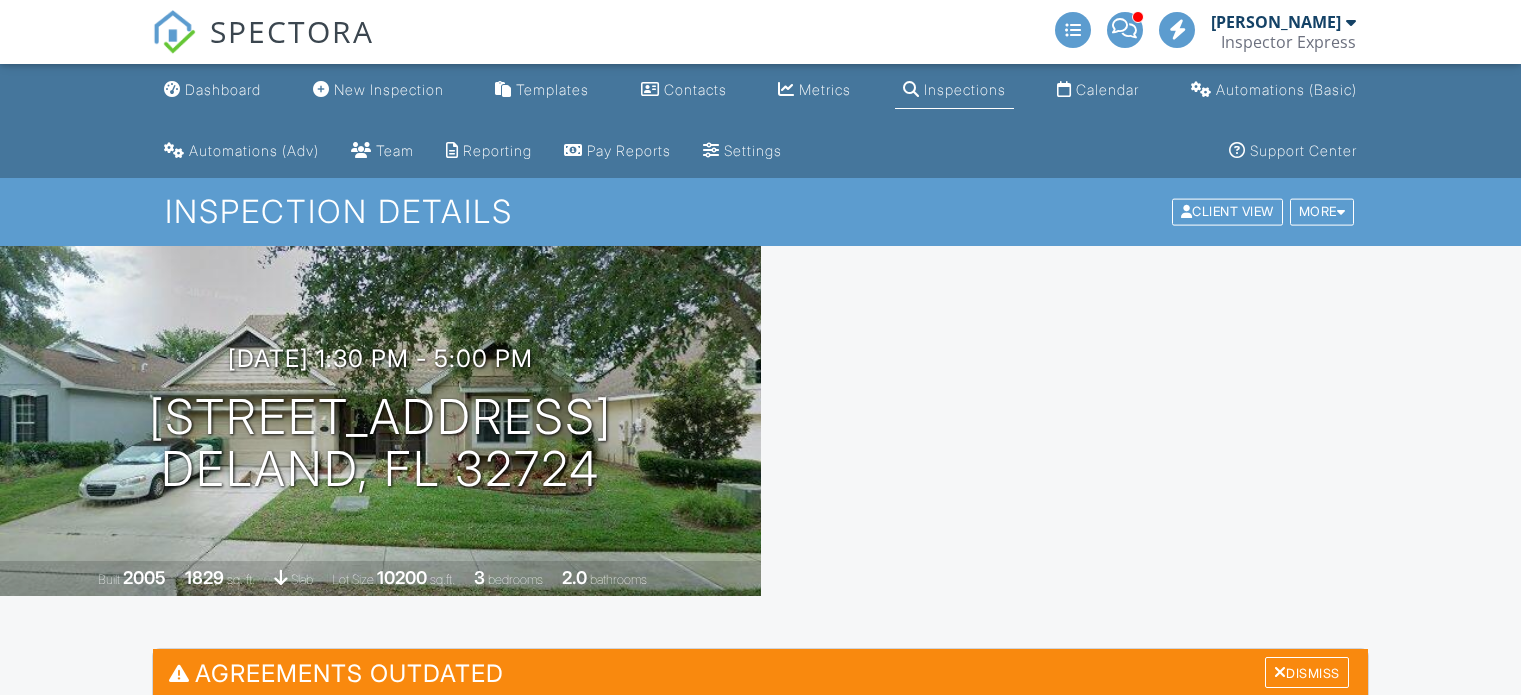 scroll, scrollTop: 0, scrollLeft: 0, axis: both 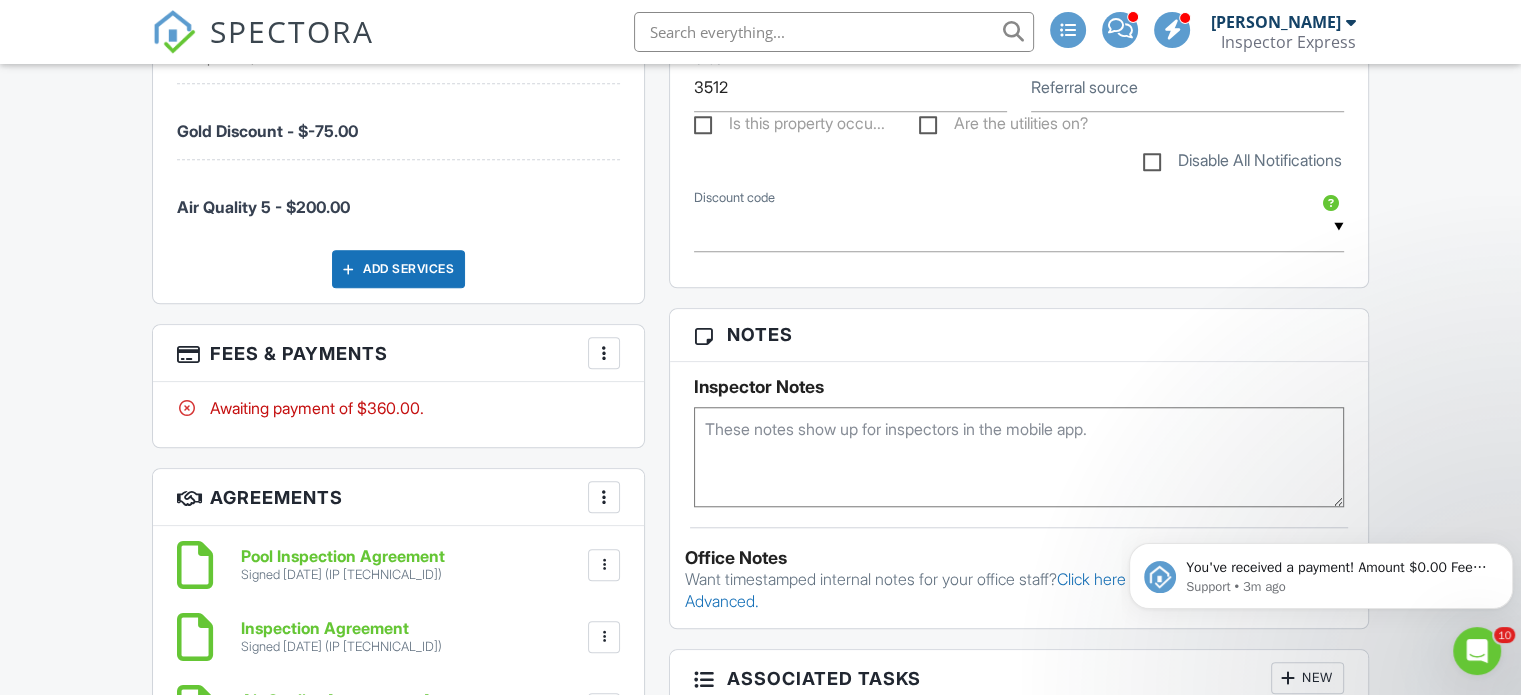 click at bounding box center [604, 353] 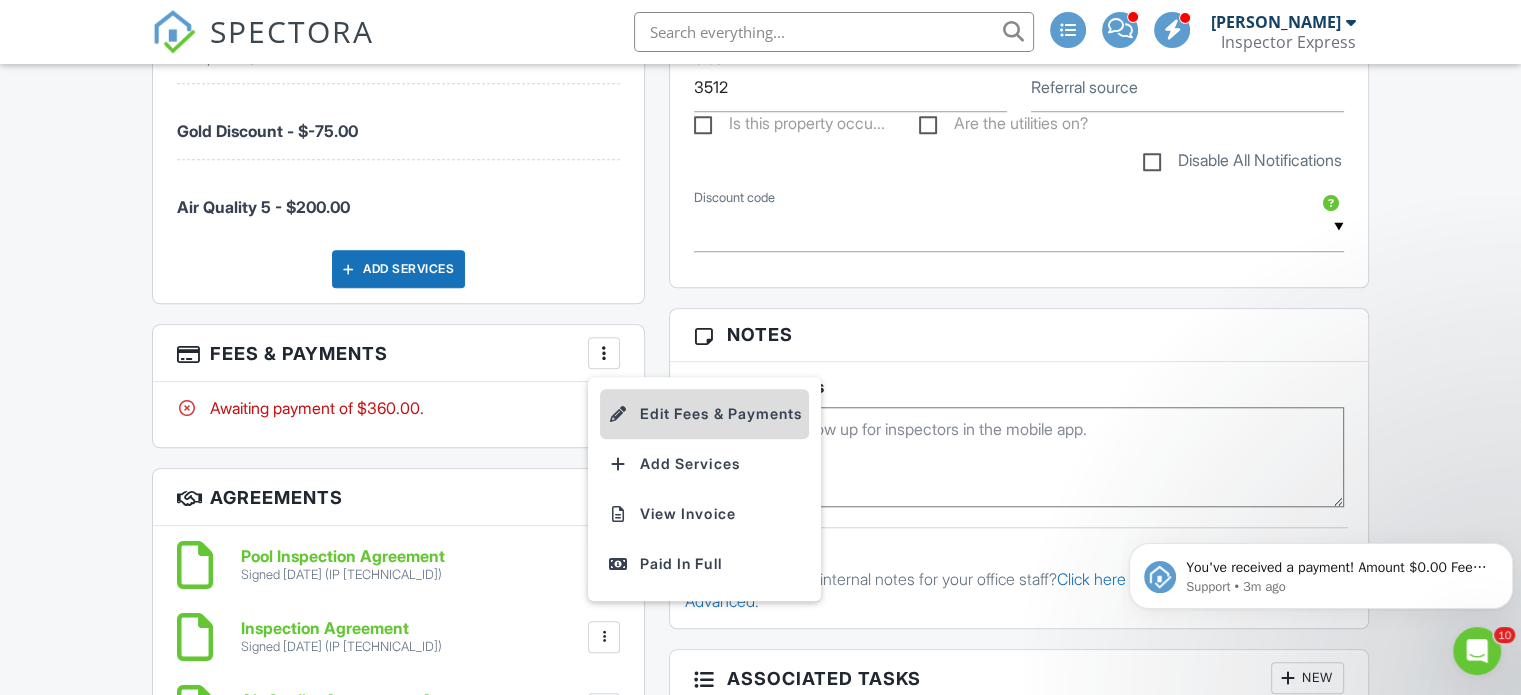 click on "Edit Fees & Payments" at bounding box center [704, 414] 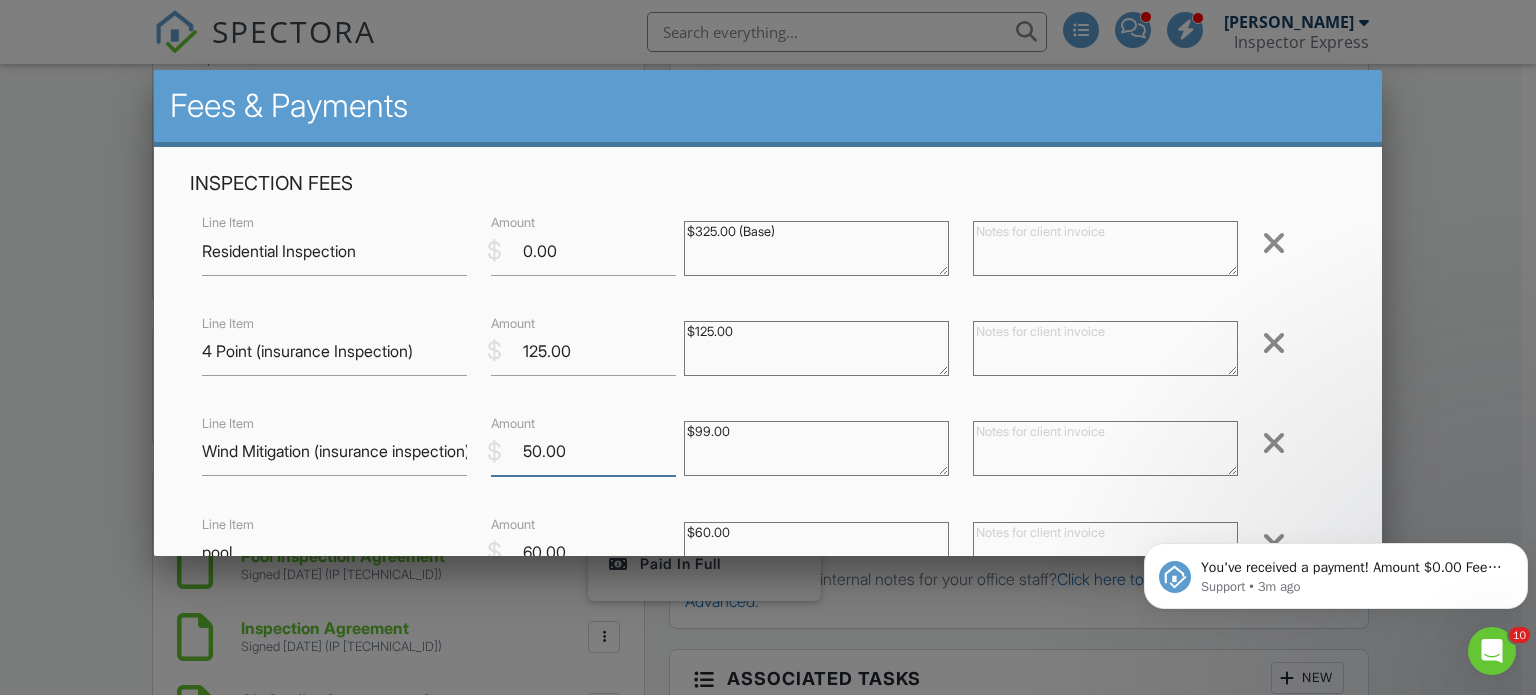 click on "50.00" at bounding box center (583, 451) 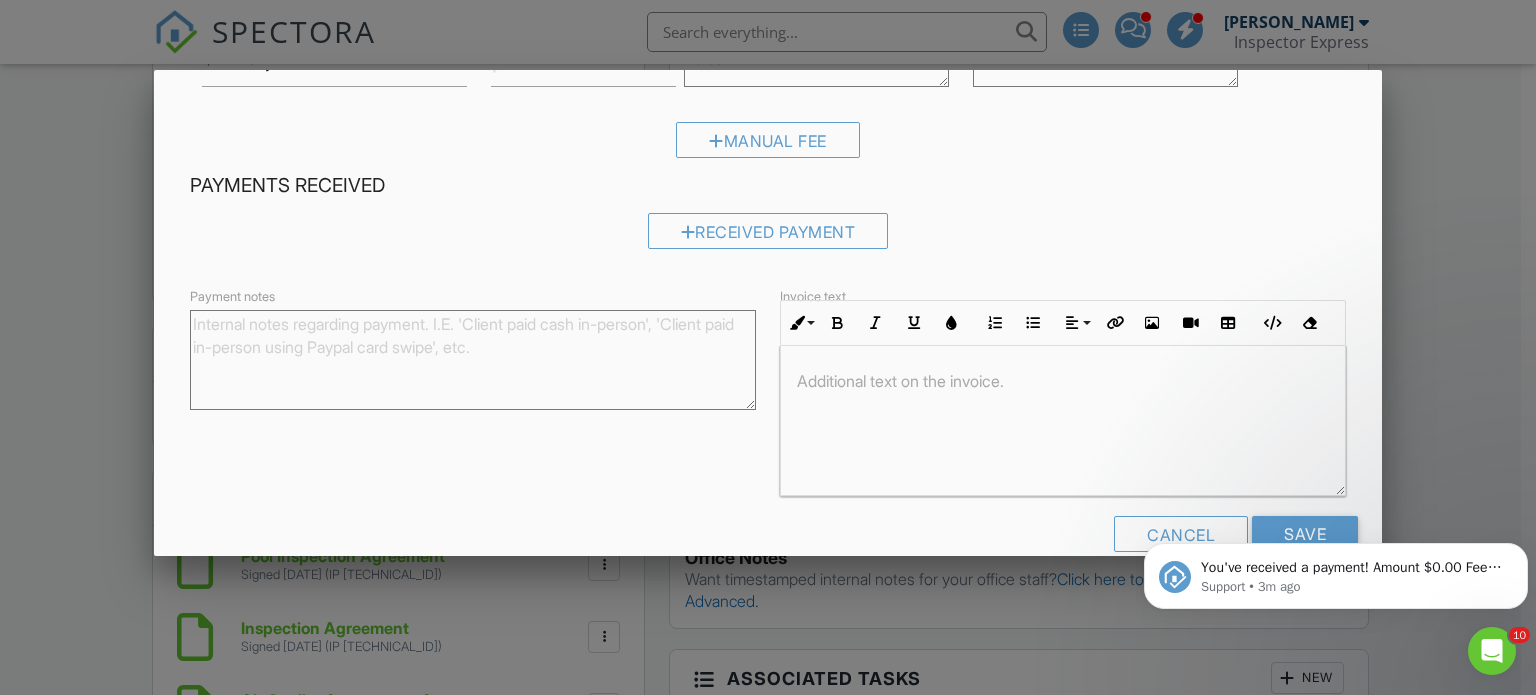 scroll, scrollTop: 727, scrollLeft: 0, axis: vertical 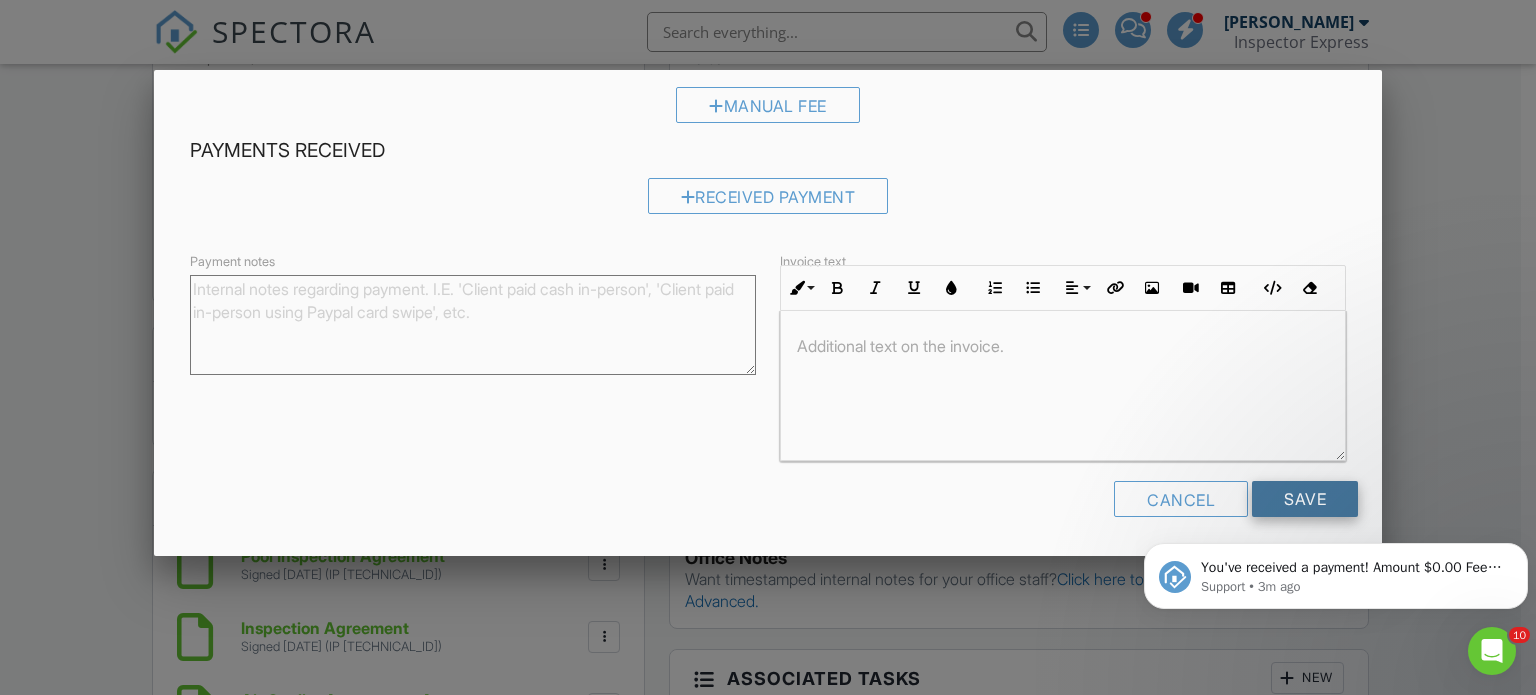 type on "40.00" 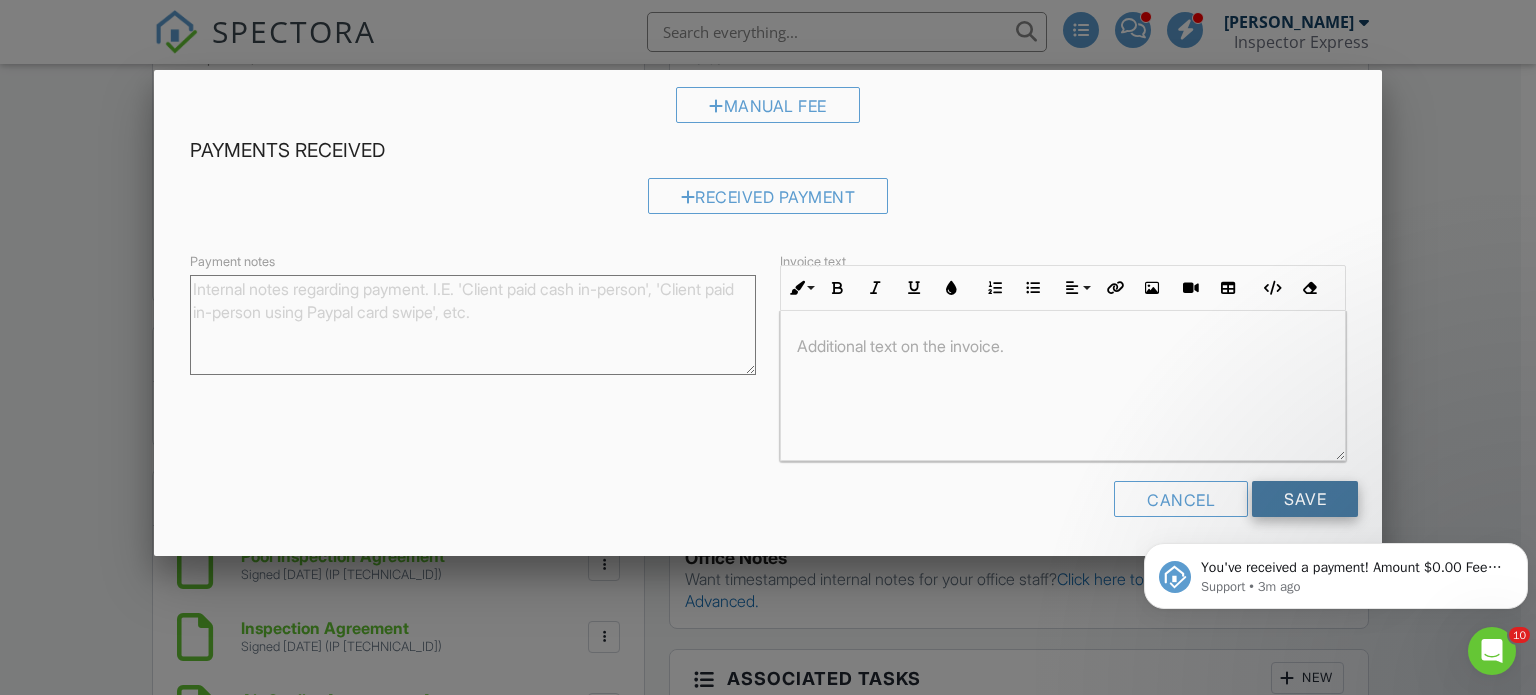 click on "Save" at bounding box center [1305, 499] 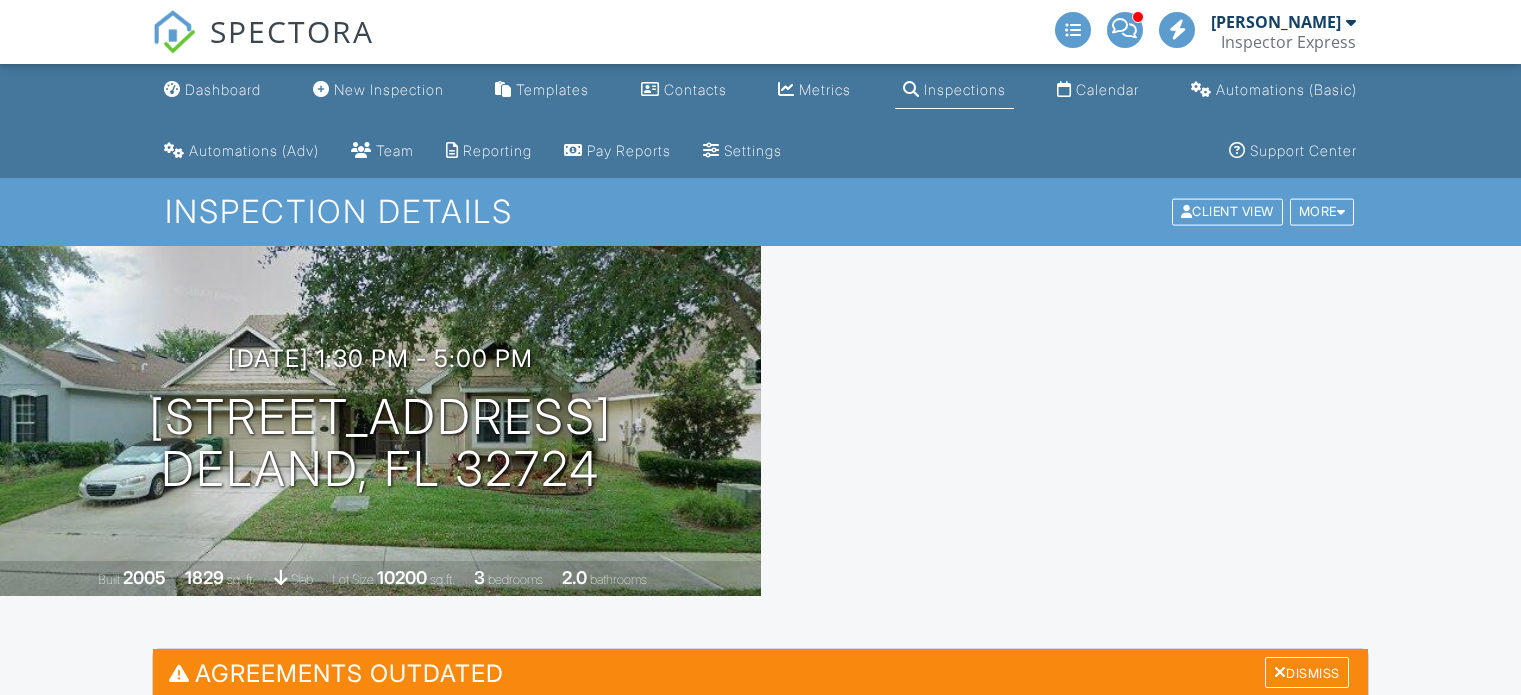 scroll, scrollTop: 0, scrollLeft: 0, axis: both 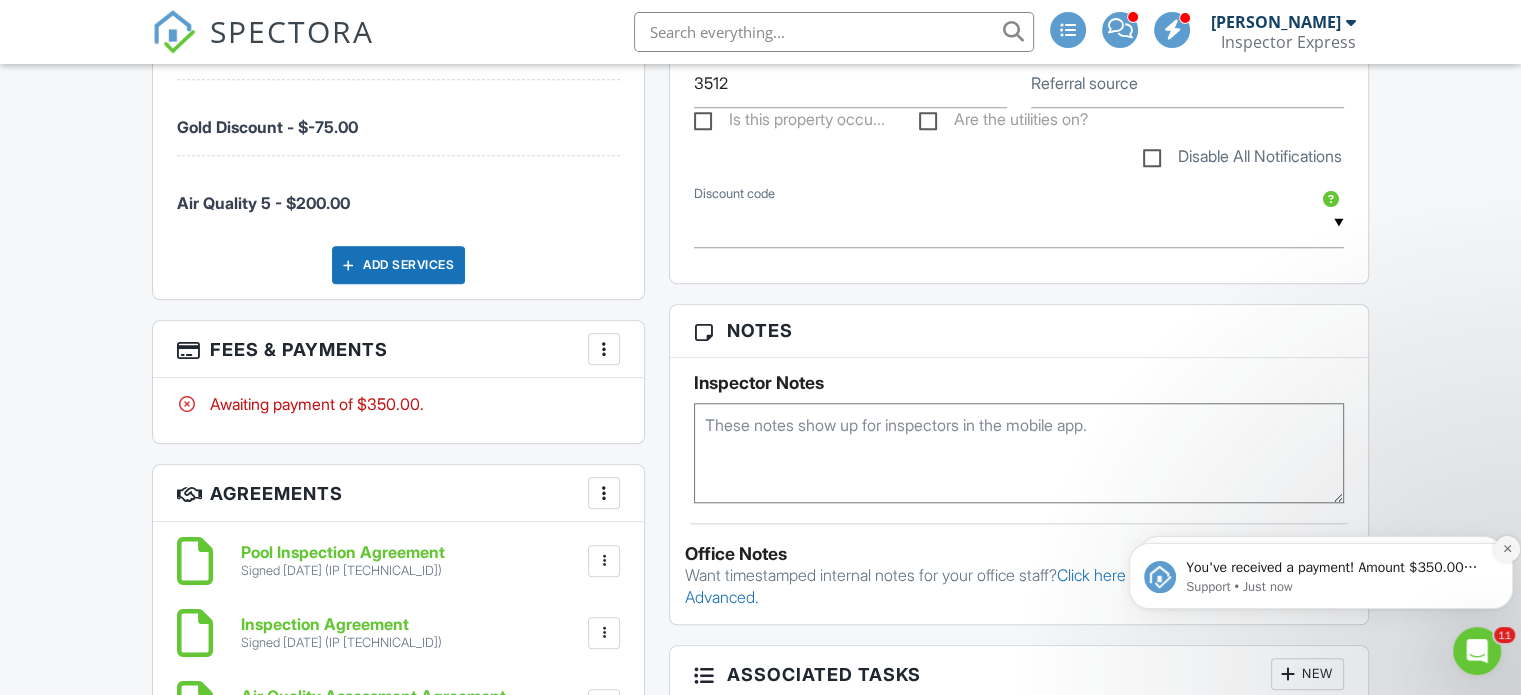 click 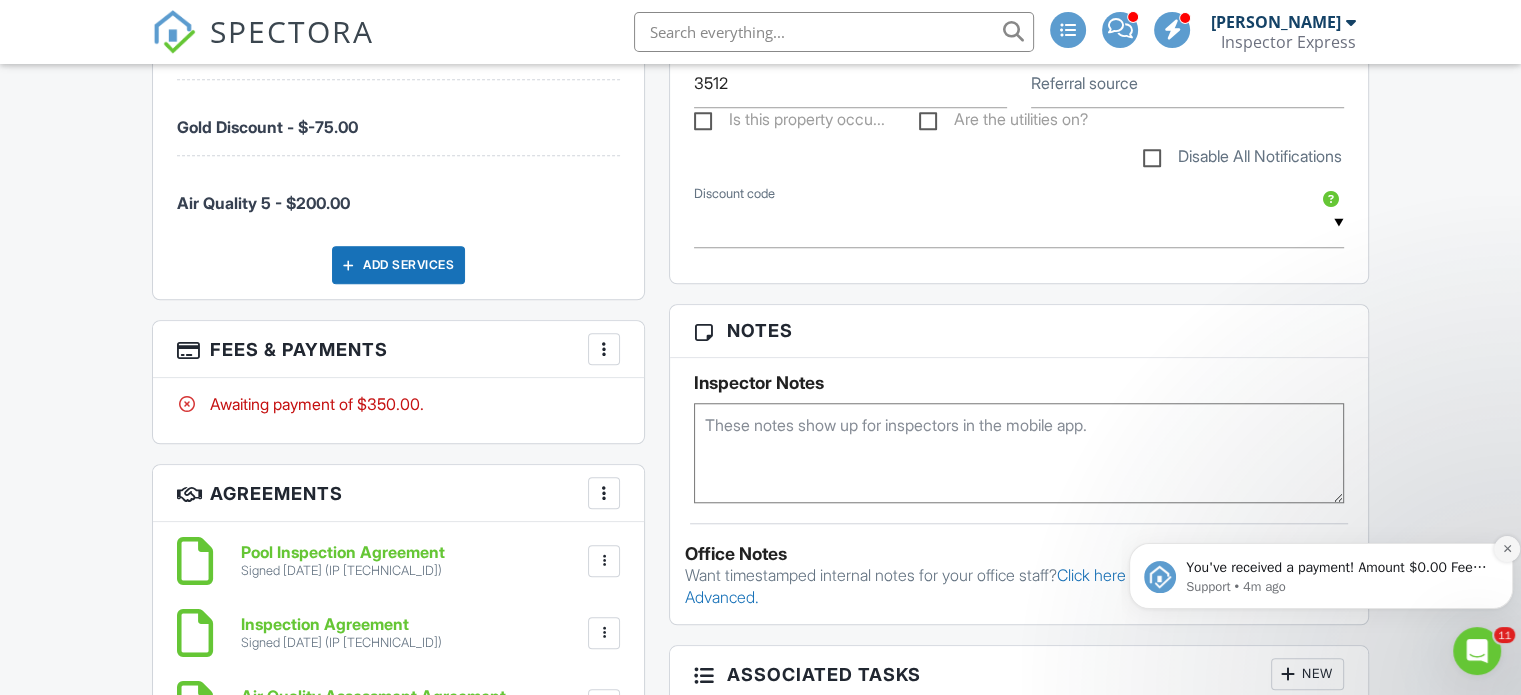 click 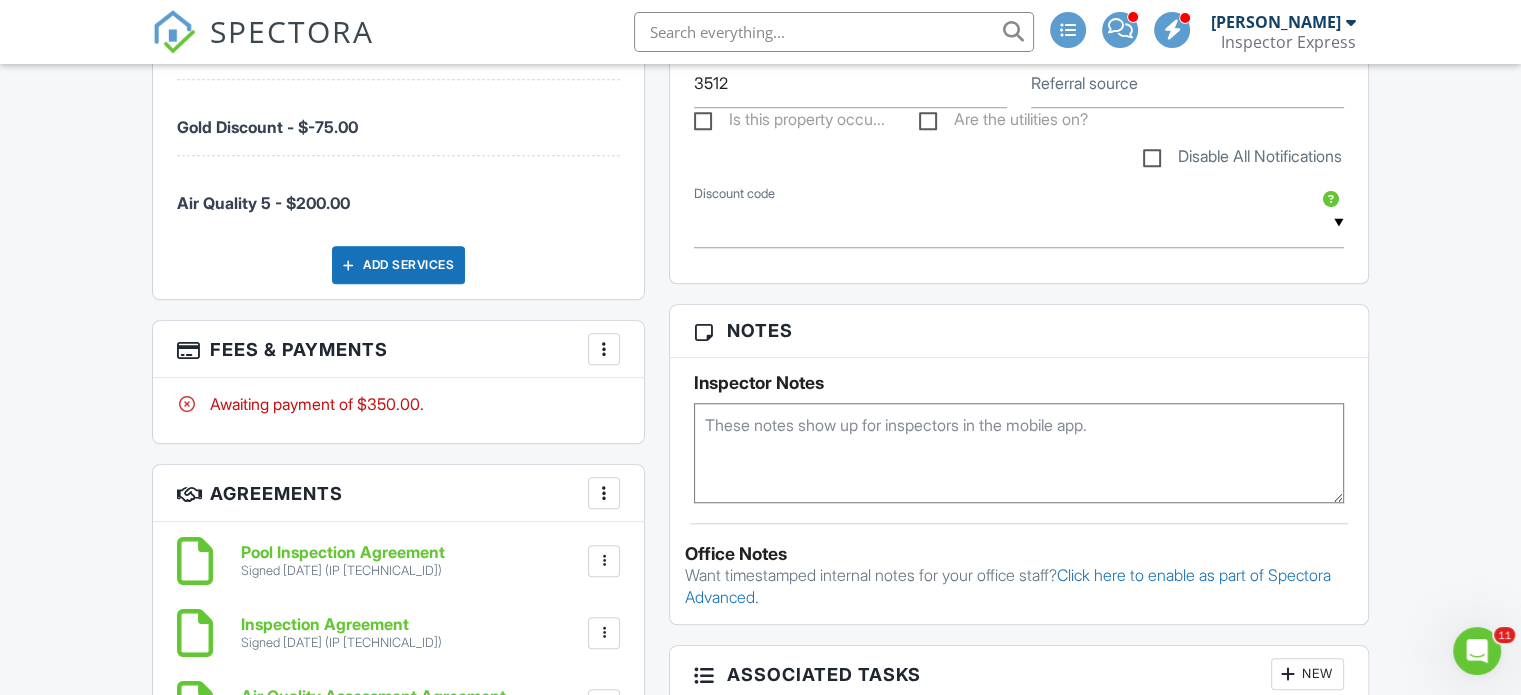 click at bounding box center [604, 349] 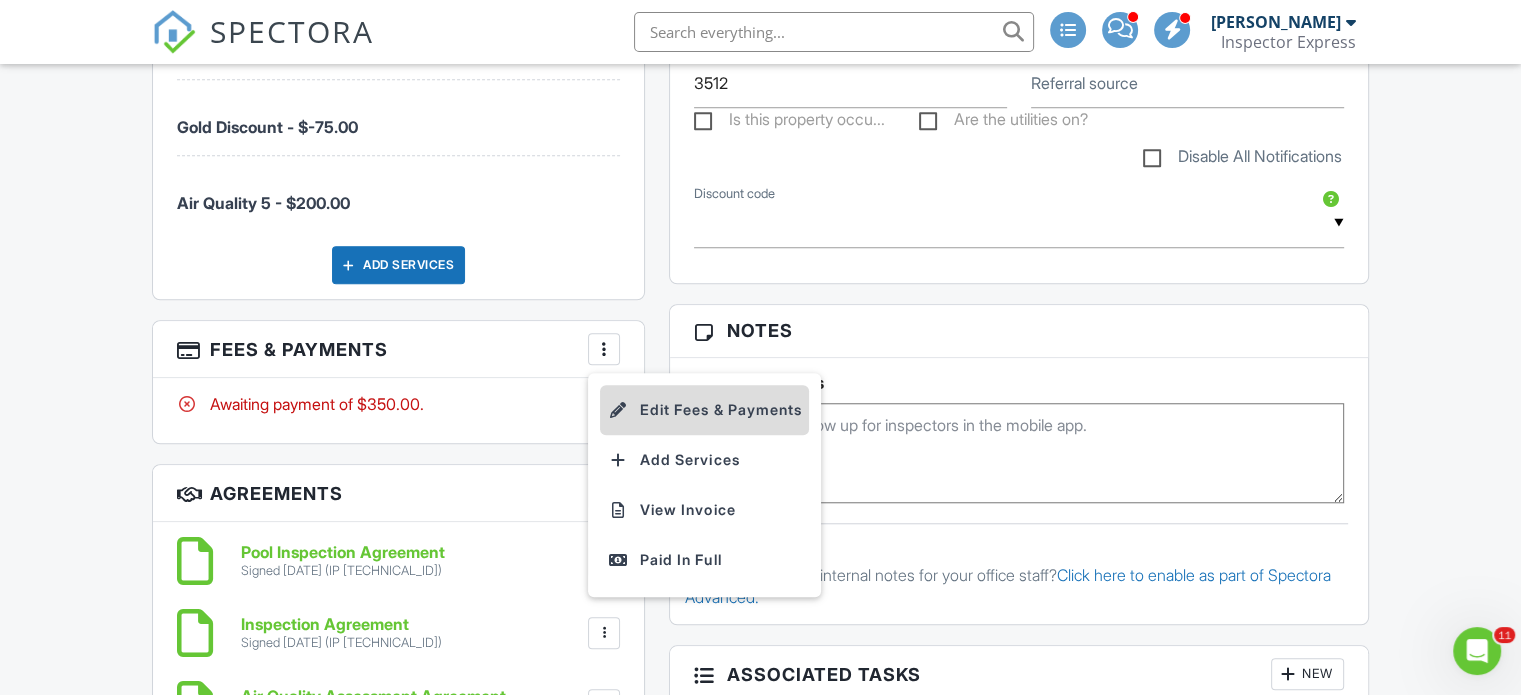click on "Edit Fees & Payments" at bounding box center [704, 410] 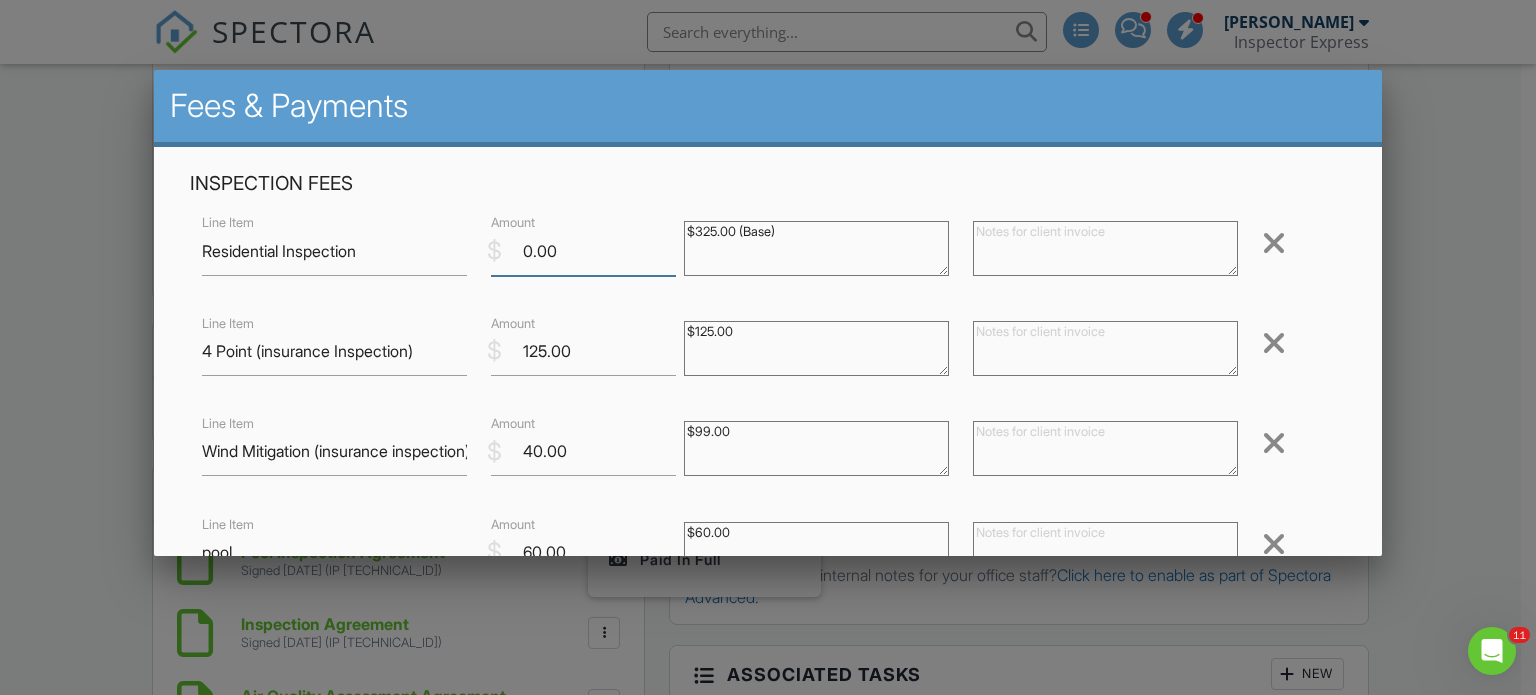 drag, startPoint x: 515, startPoint y: 249, endPoint x: 629, endPoint y: 247, distance: 114.01754 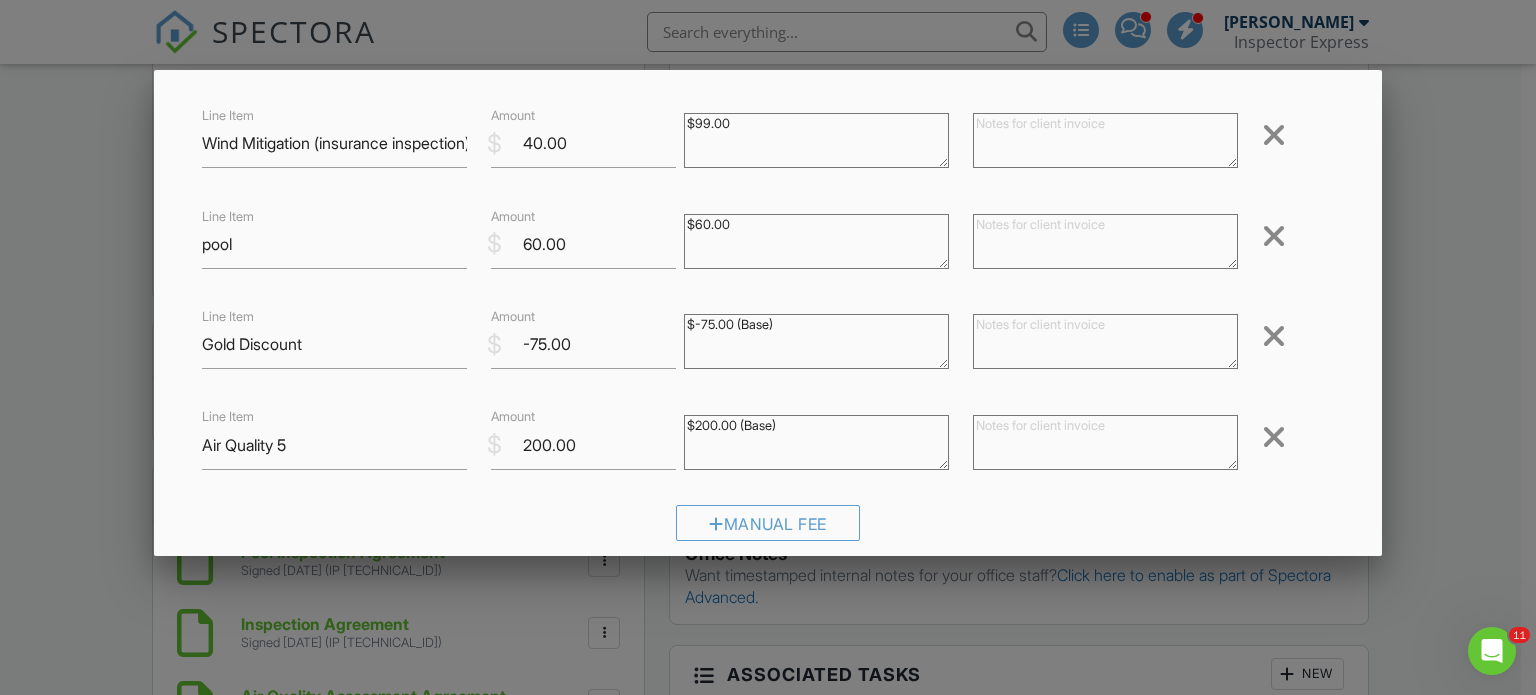 scroll, scrollTop: 307, scrollLeft: 0, axis: vertical 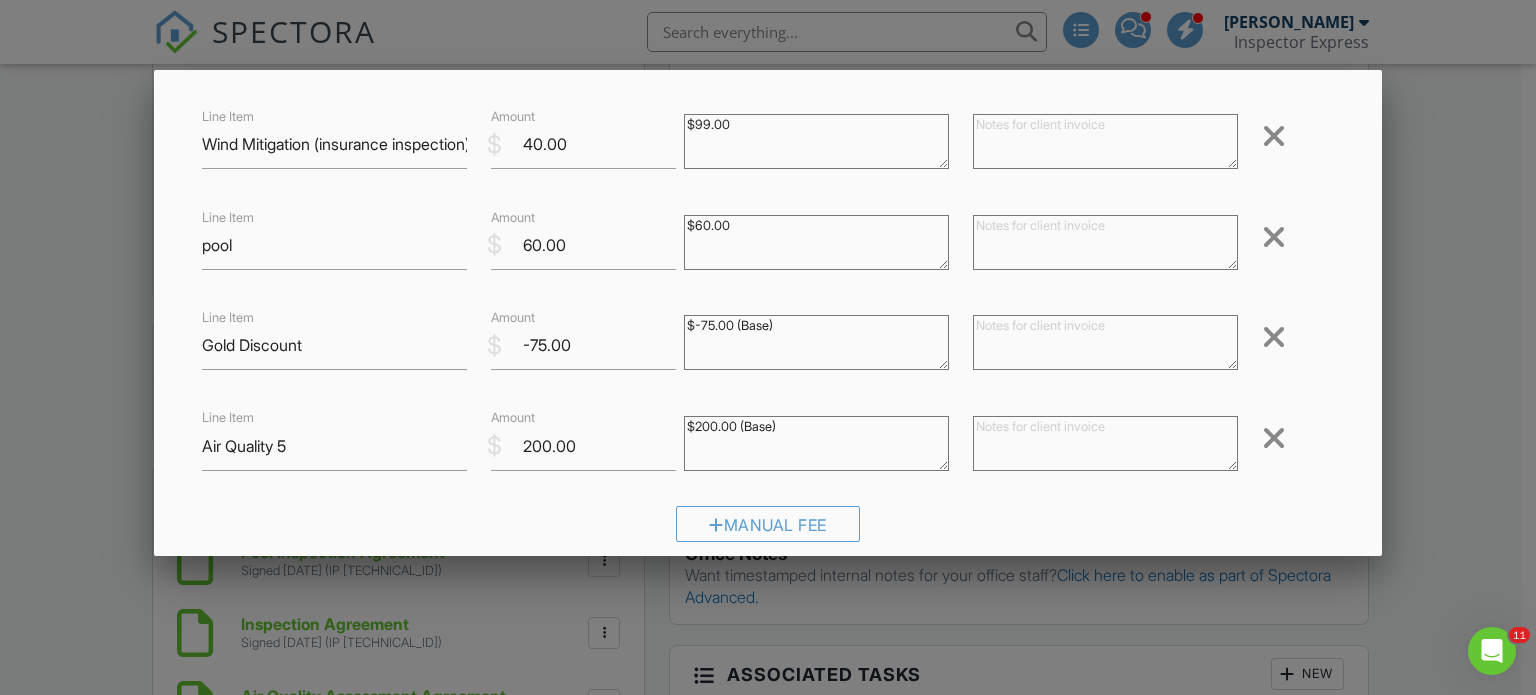 type on "325" 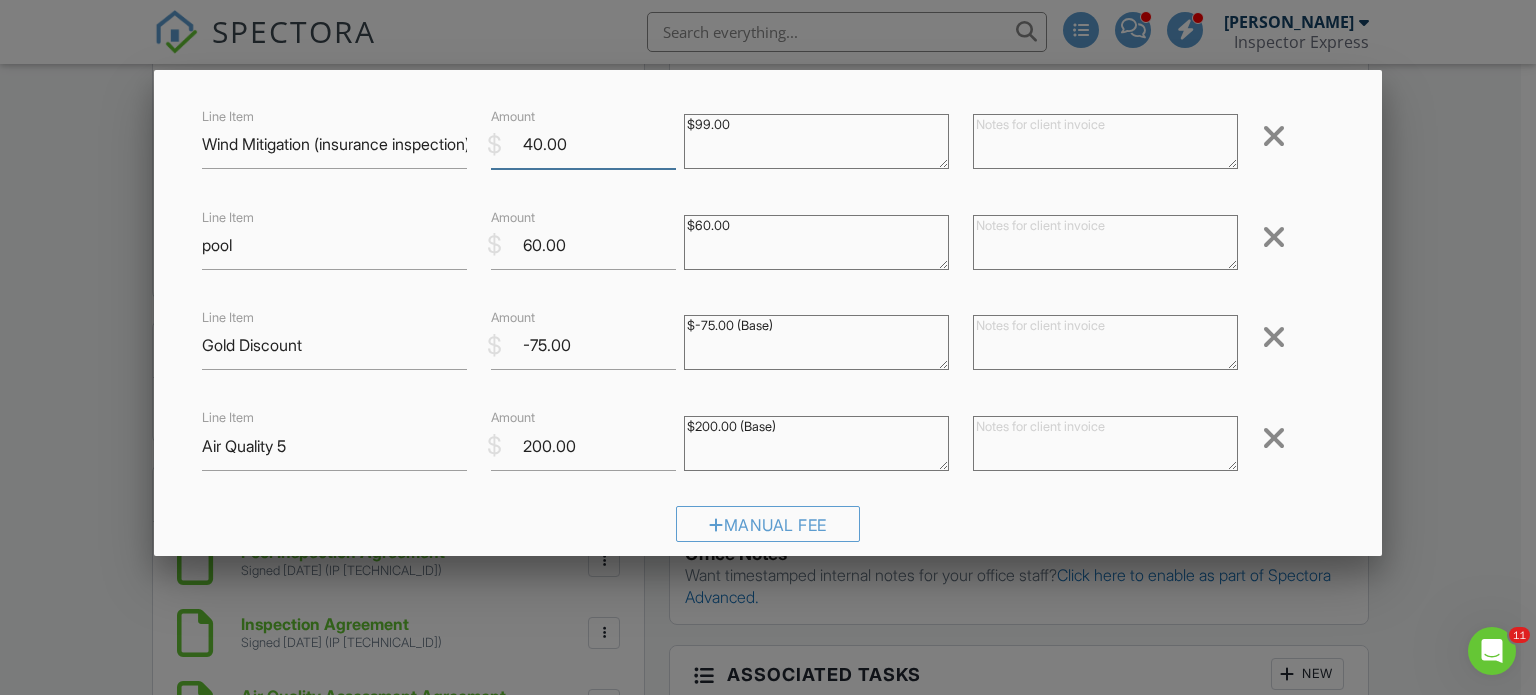 drag, startPoint x: 523, startPoint y: 141, endPoint x: 536, endPoint y: 147, distance: 14.3178215 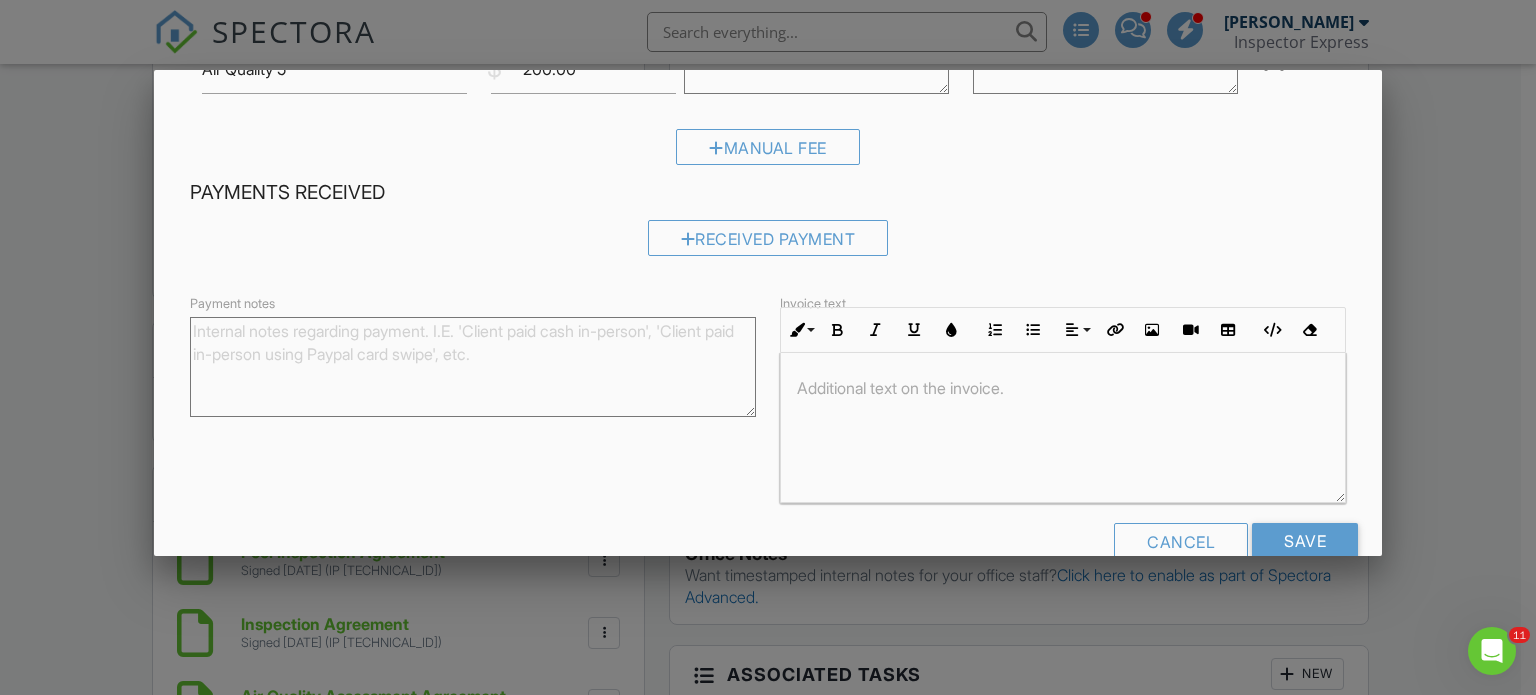scroll, scrollTop: 727, scrollLeft: 0, axis: vertical 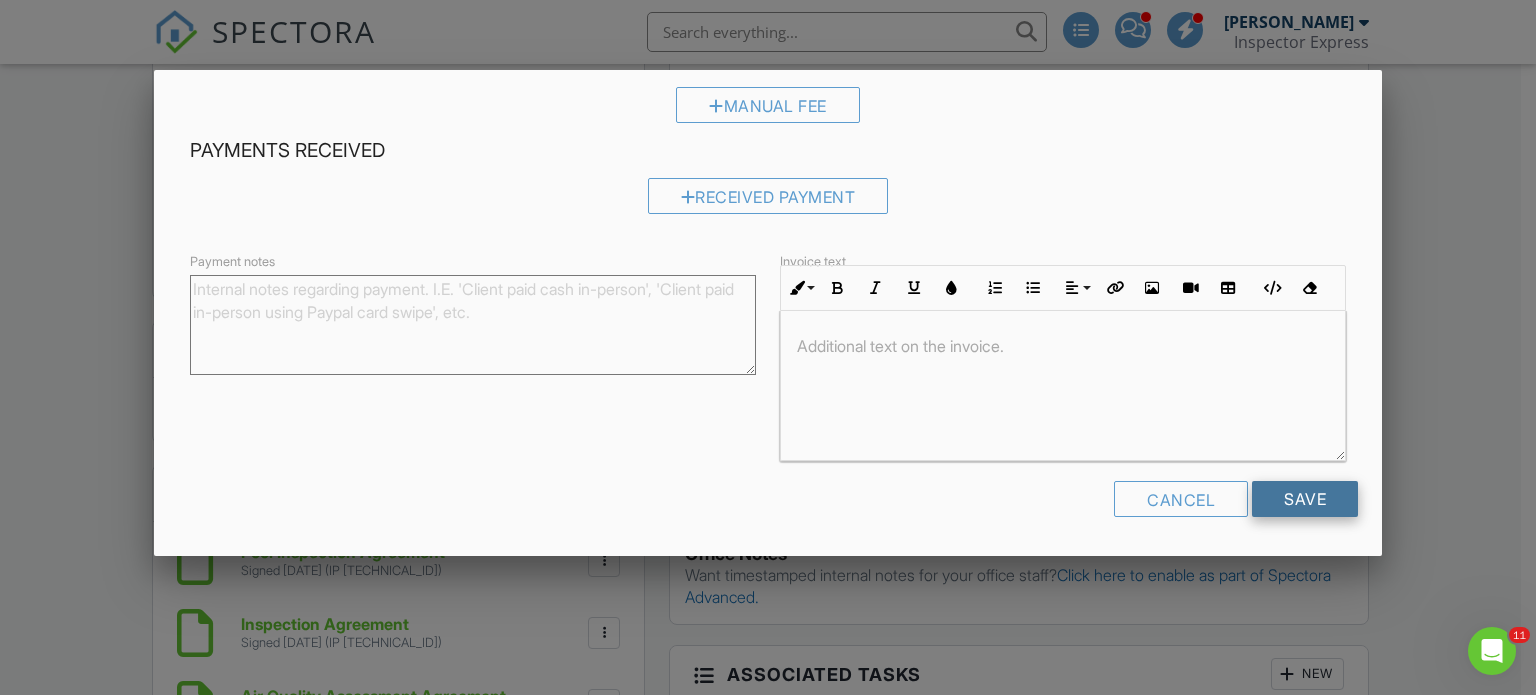 type on "99.00" 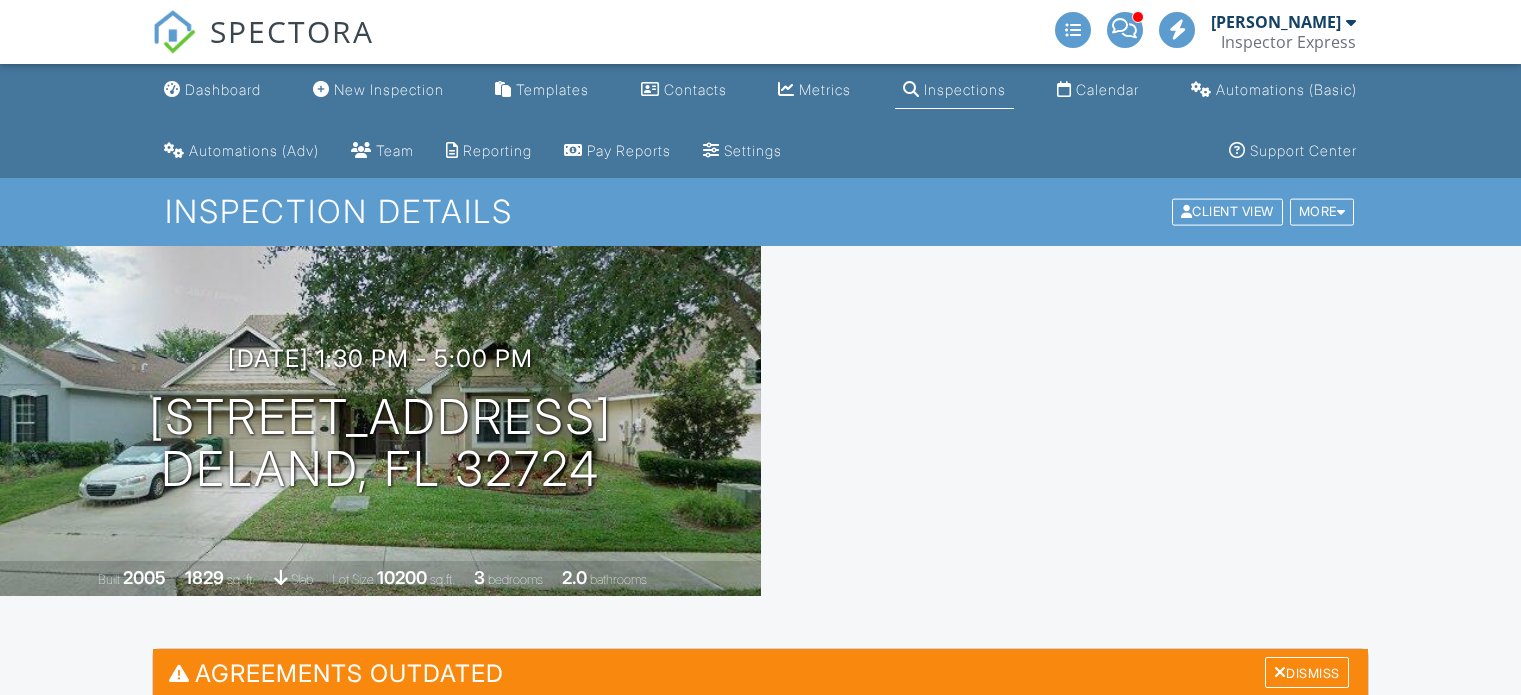 scroll, scrollTop: 0, scrollLeft: 0, axis: both 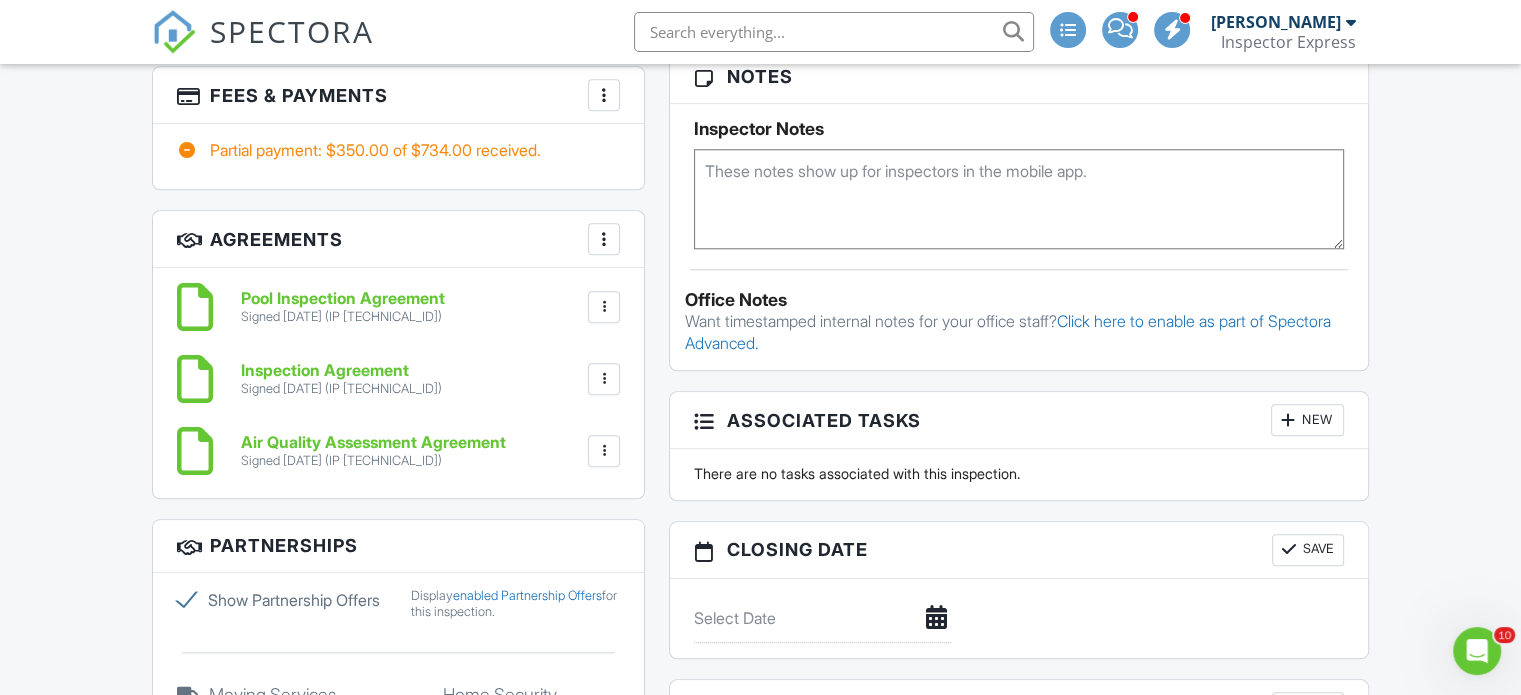 click on "Inspection Agreement" at bounding box center (341, 371) 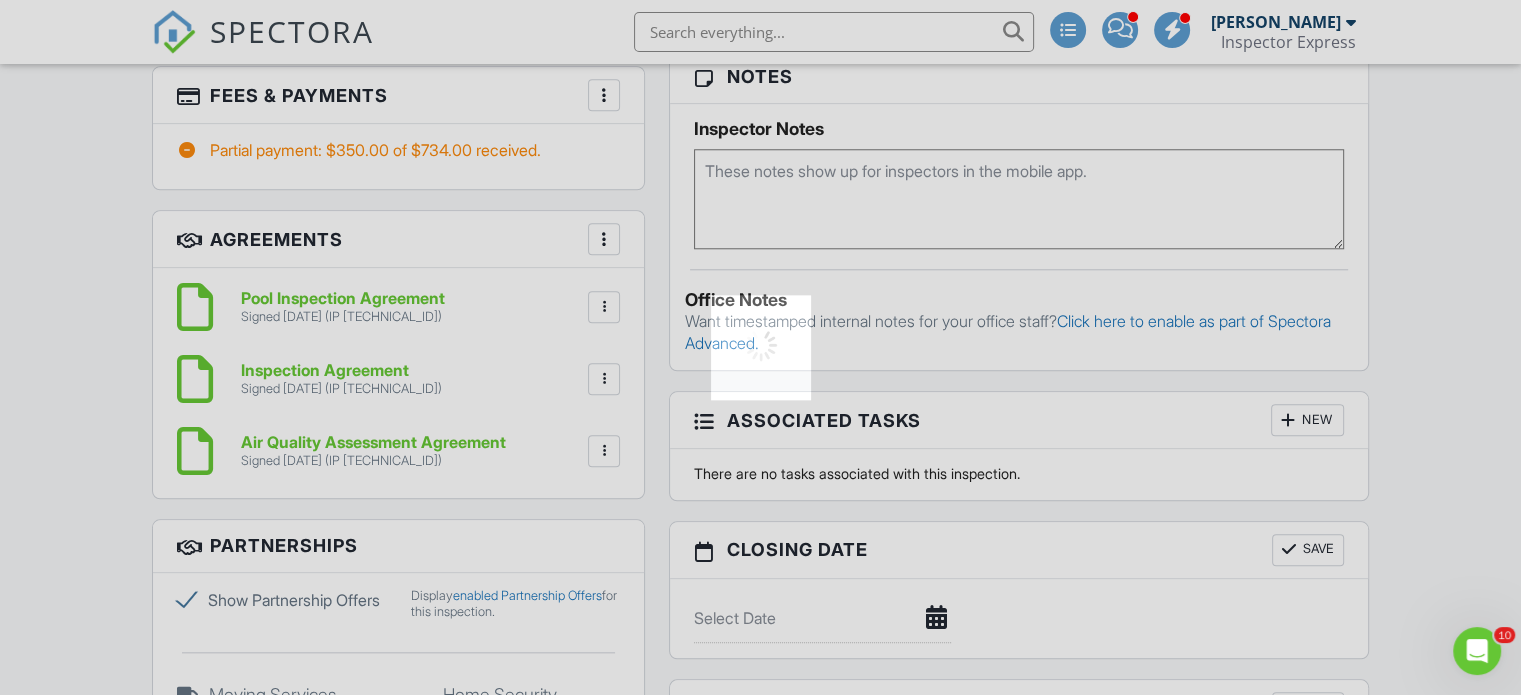 click at bounding box center (760, 347) 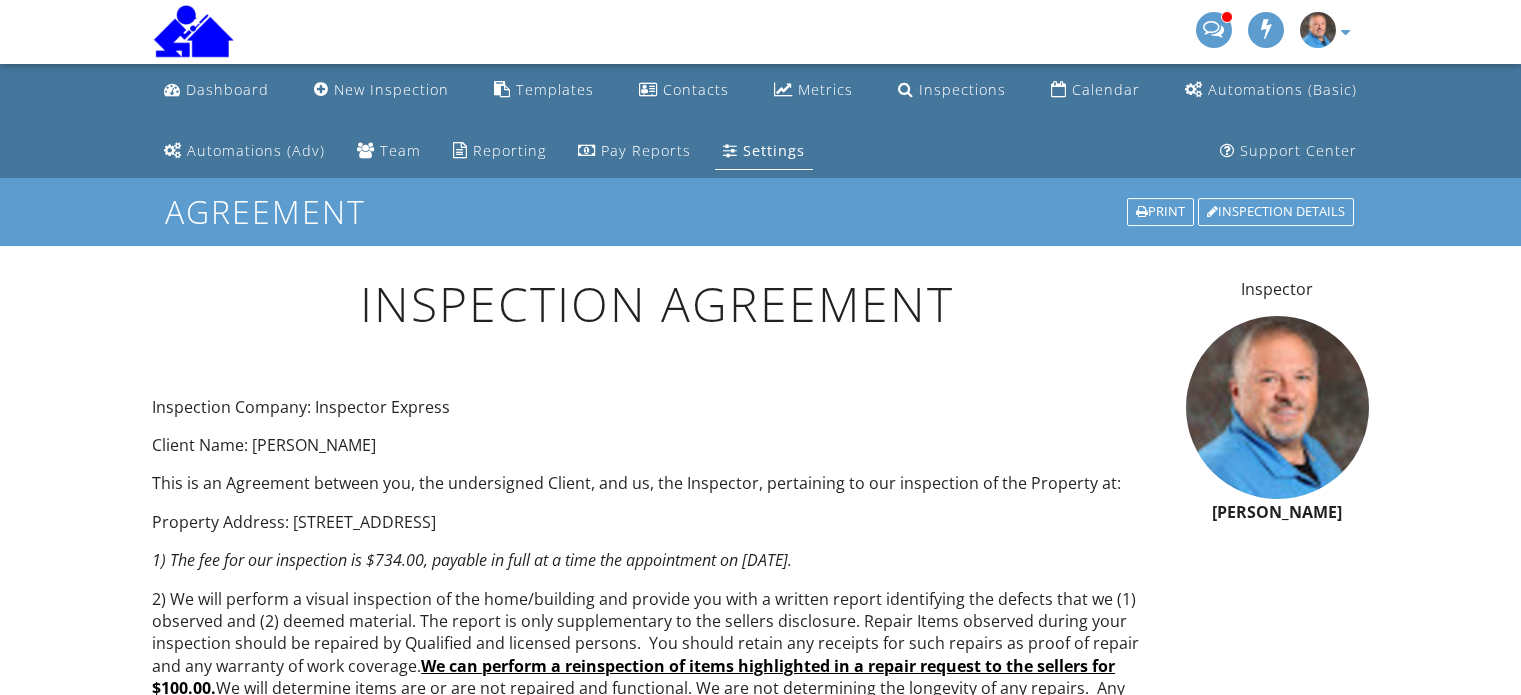 scroll, scrollTop: 0, scrollLeft: 0, axis: both 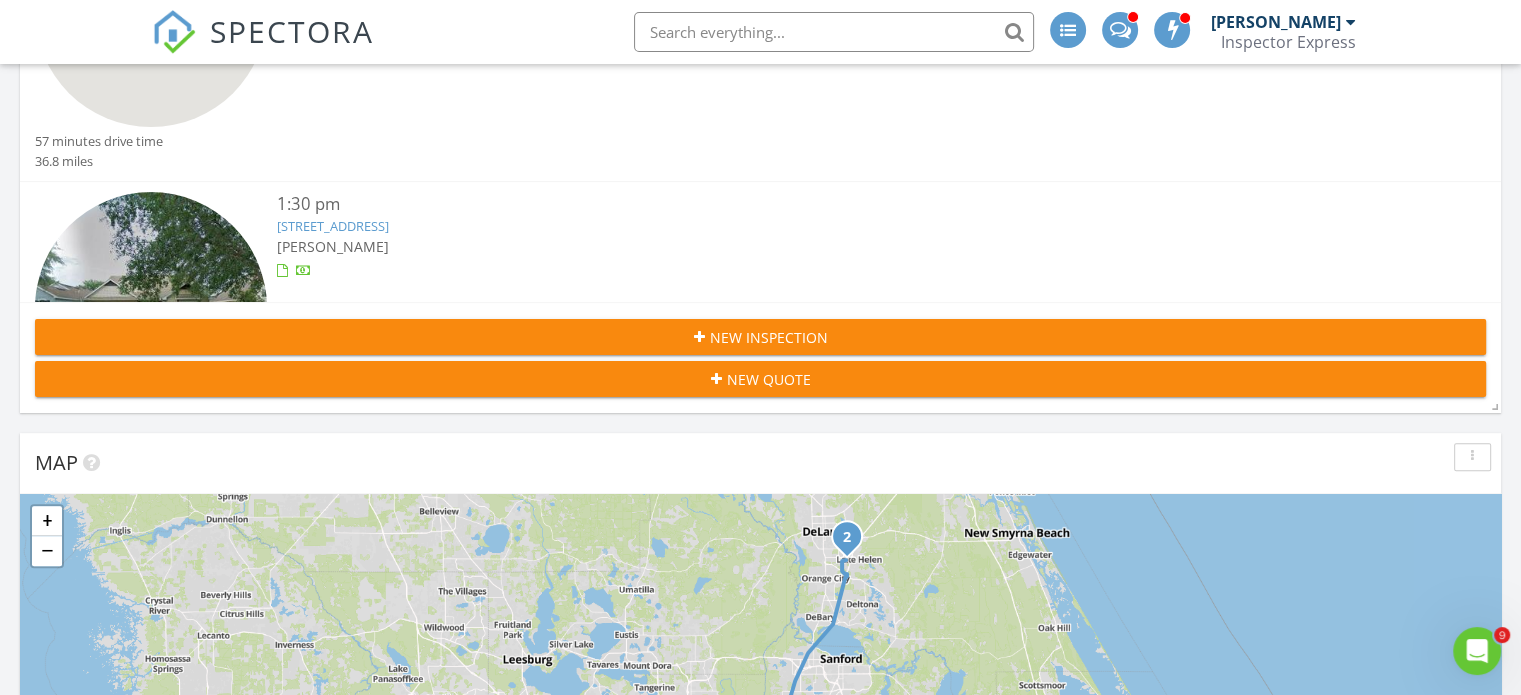 click on "[STREET_ADDRESS]" at bounding box center (333, 226) 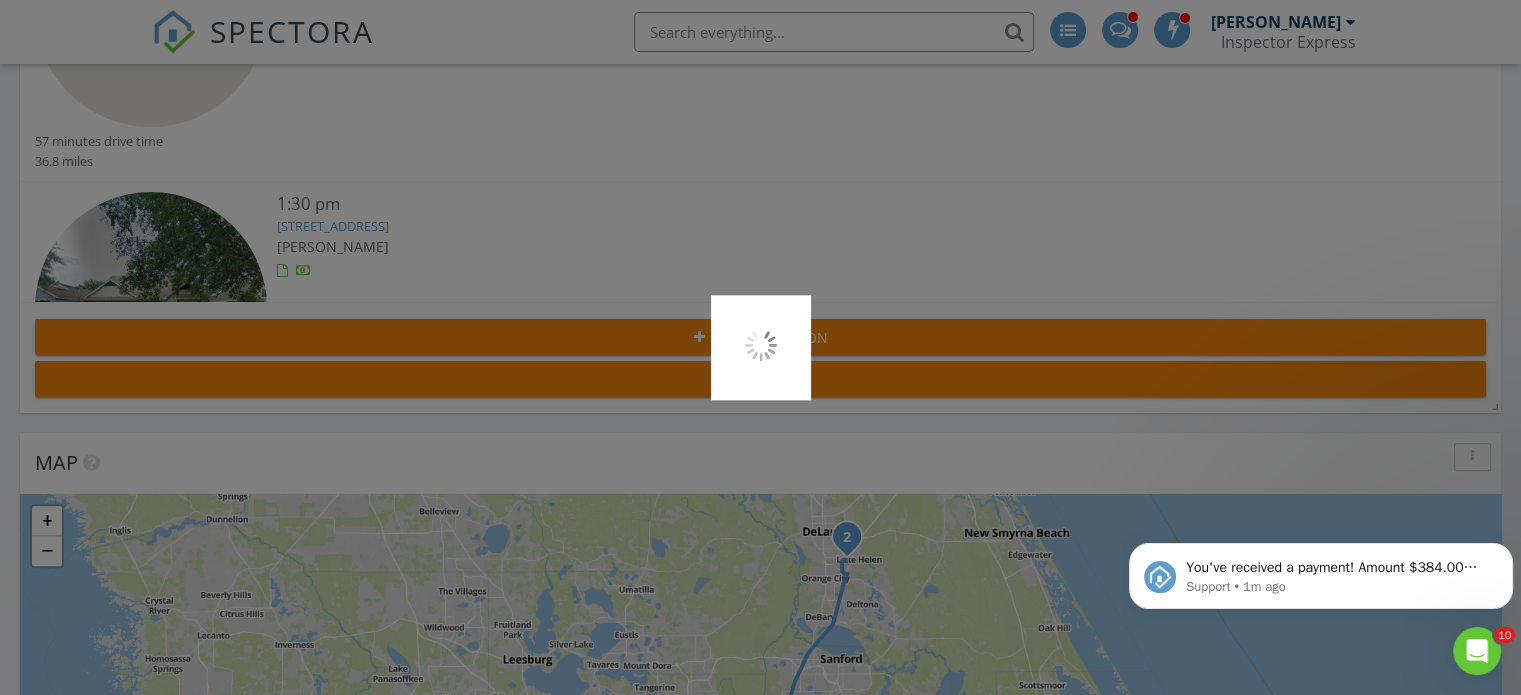 scroll, scrollTop: 0, scrollLeft: 0, axis: both 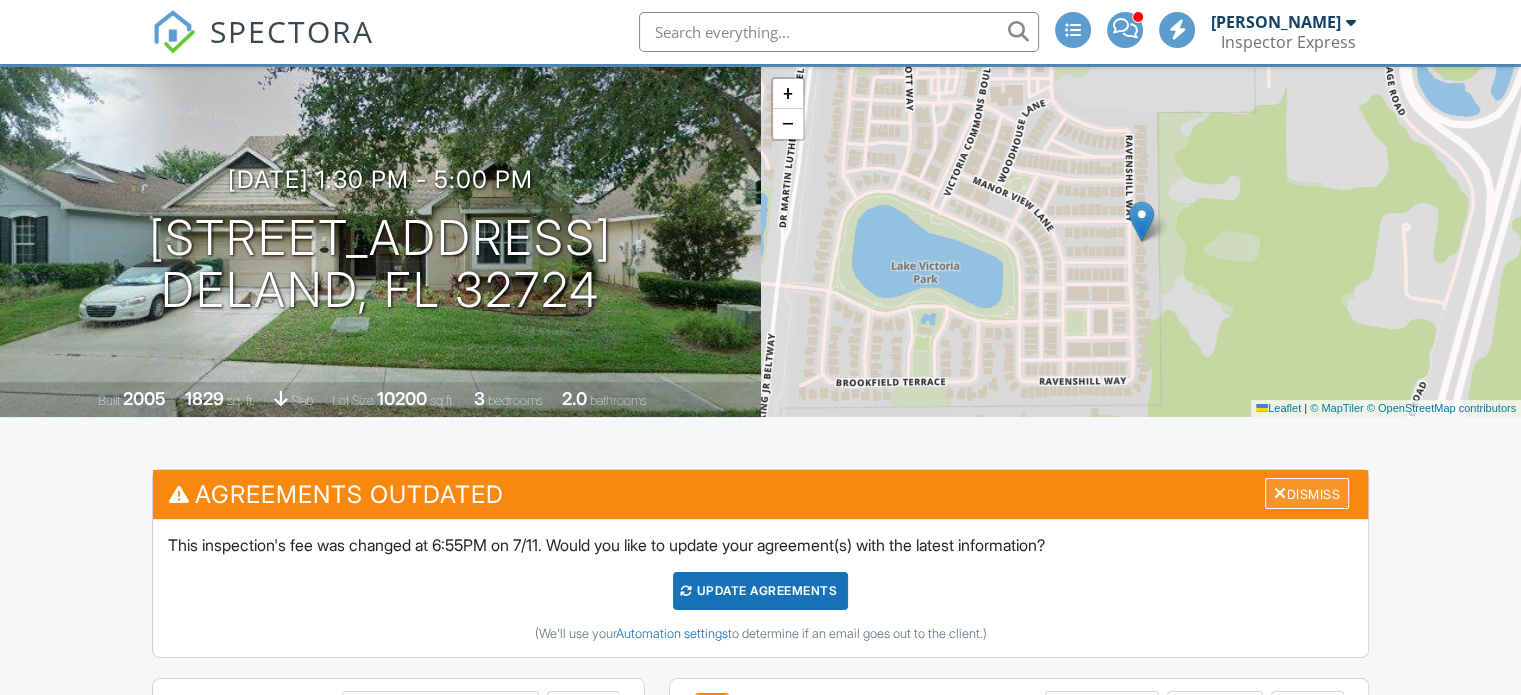 click on "Dismiss" at bounding box center [1307, 493] 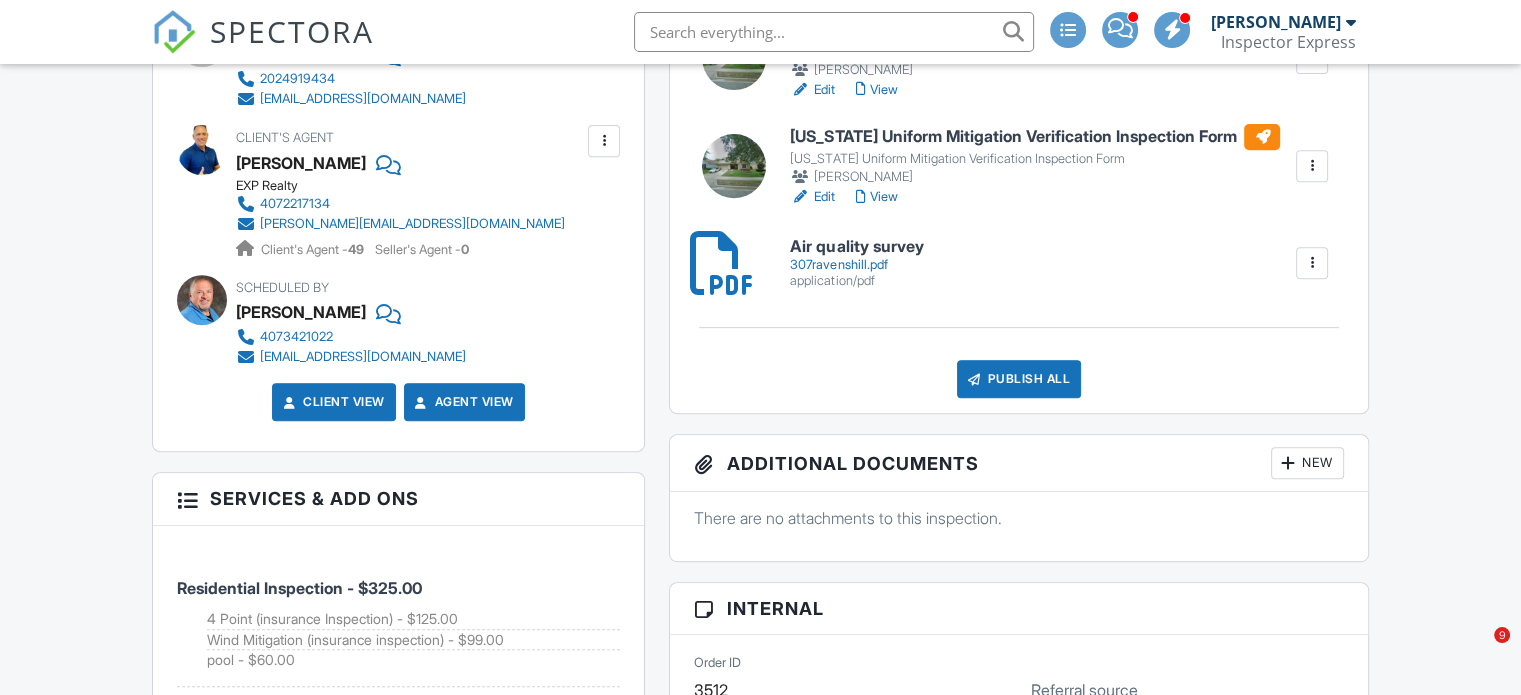 scroll, scrollTop: 901, scrollLeft: 0, axis: vertical 